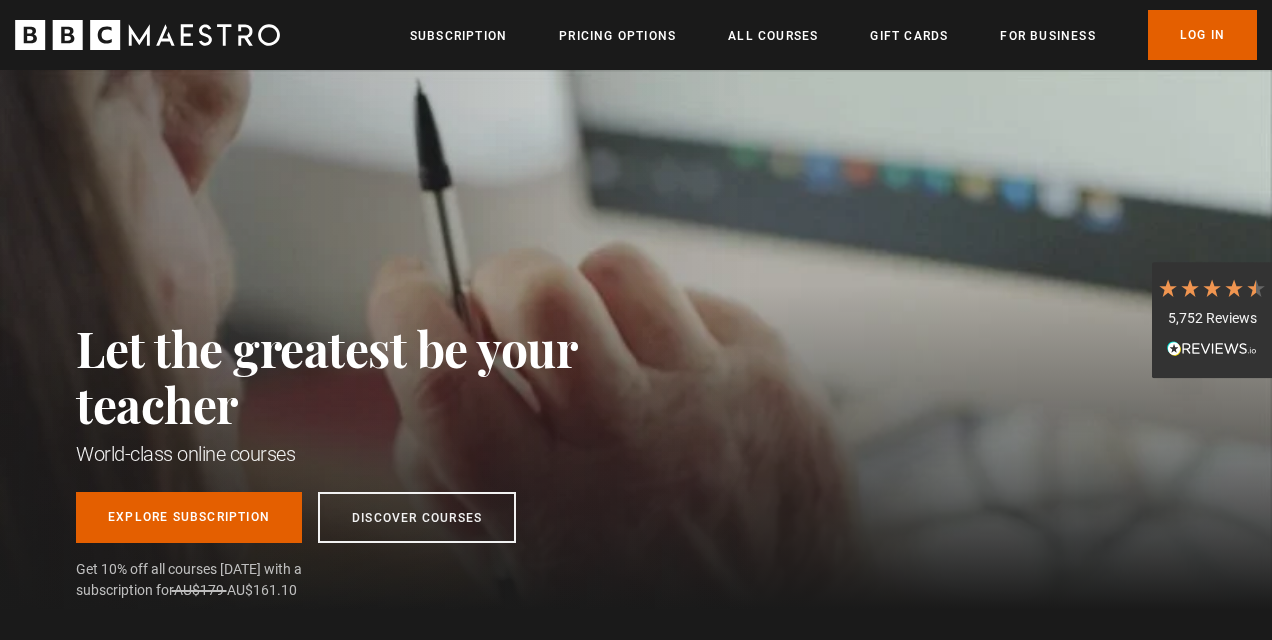 scroll, scrollTop: 0, scrollLeft: 0, axis: both 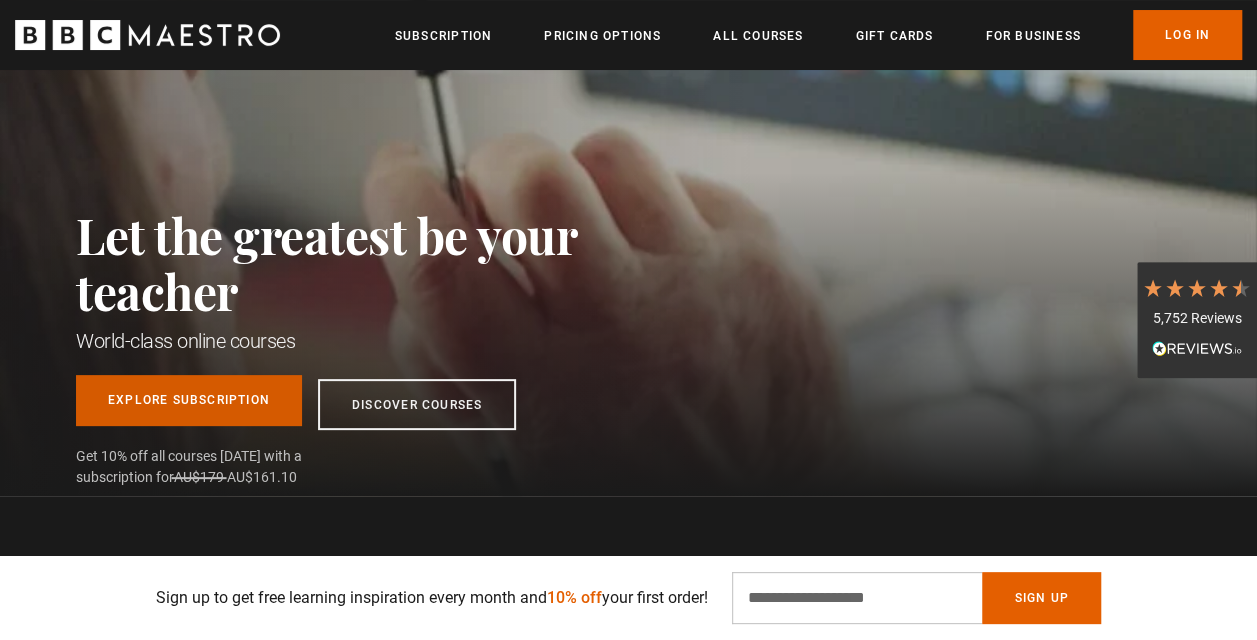click on "Explore Subscription" at bounding box center [189, 400] 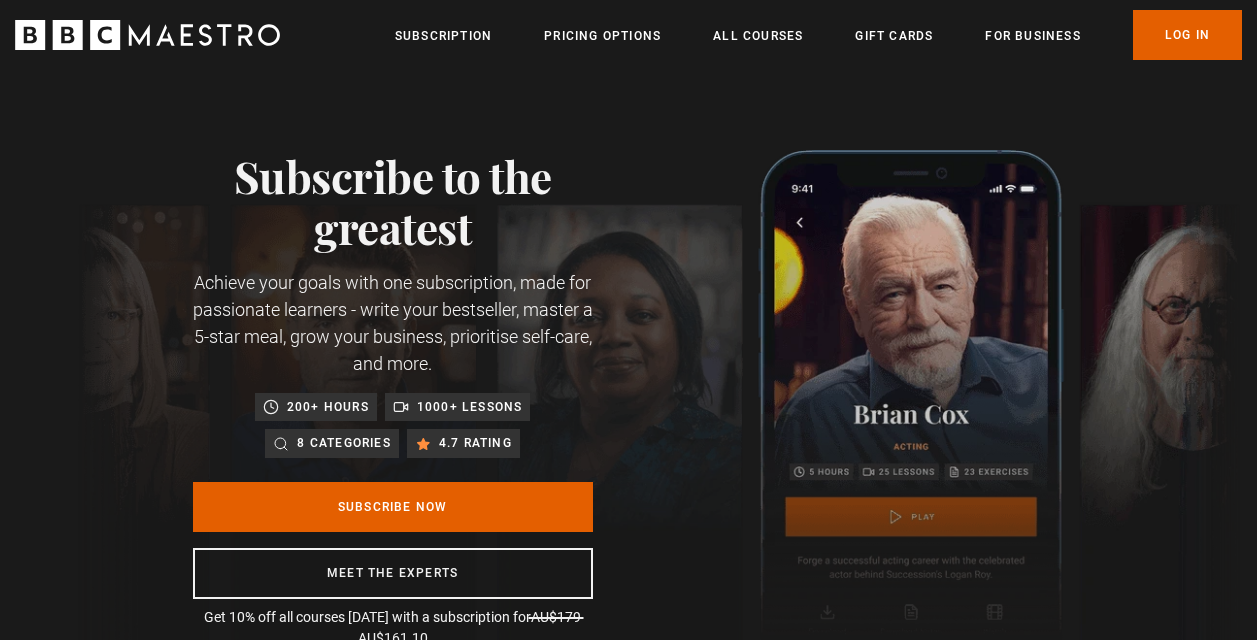 scroll, scrollTop: 0, scrollLeft: 0, axis: both 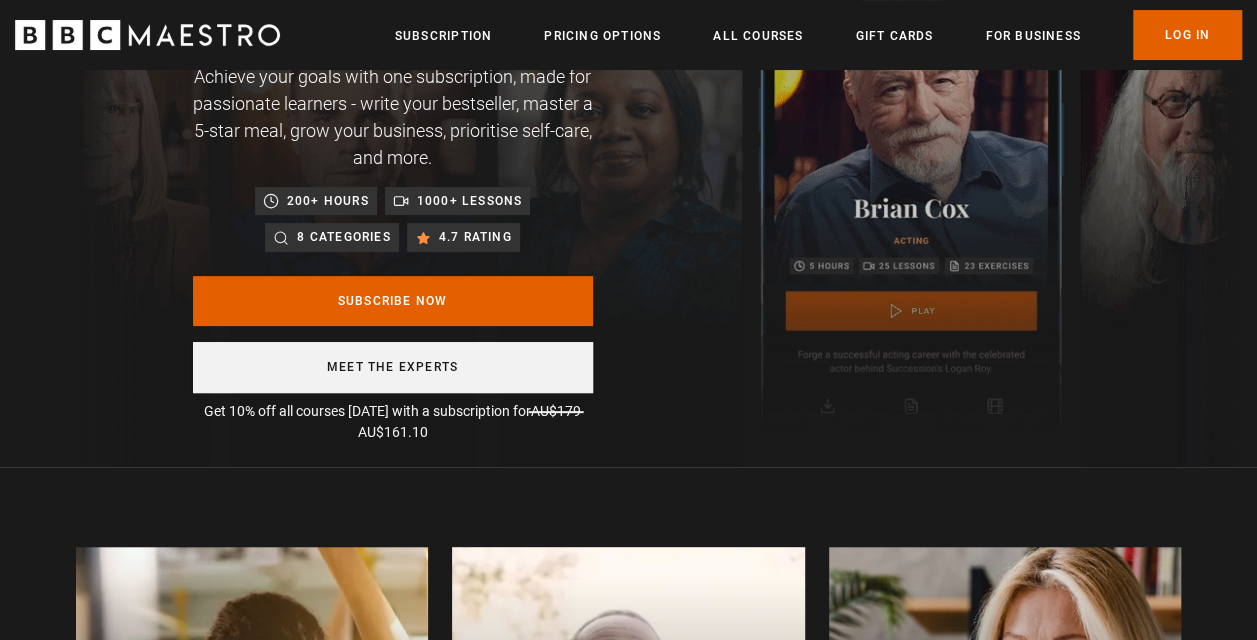 click on "Meet the experts" at bounding box center (393, 367) 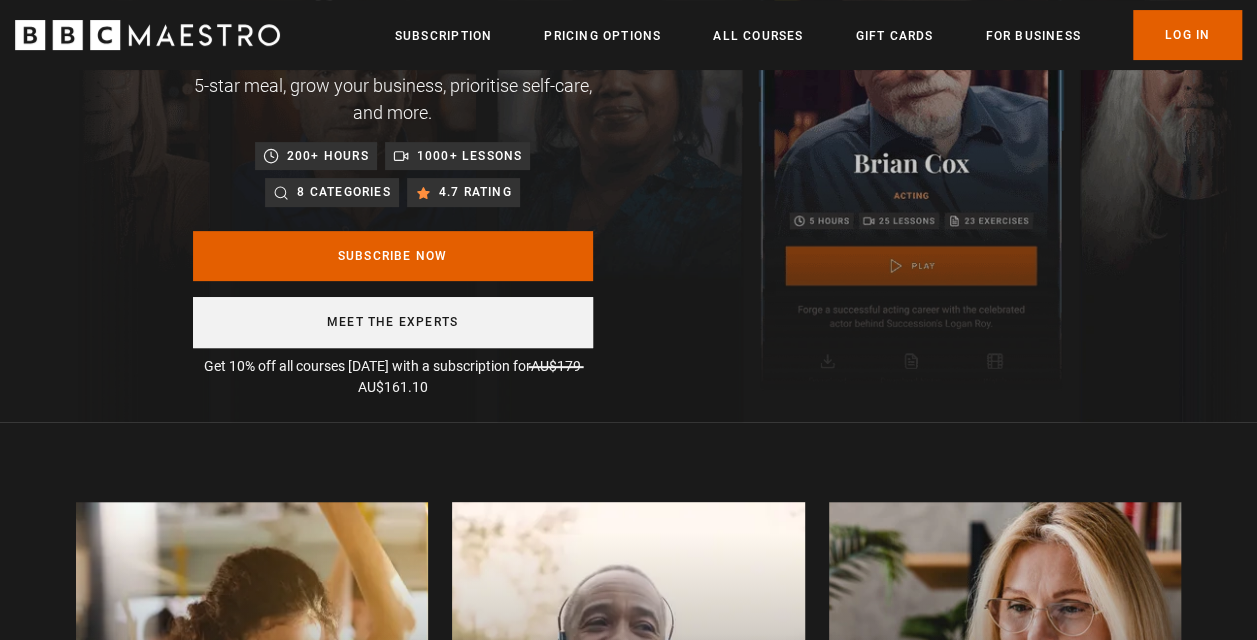 scroll, scrollTop: 4, scrollLeft: 0, axis: vertical 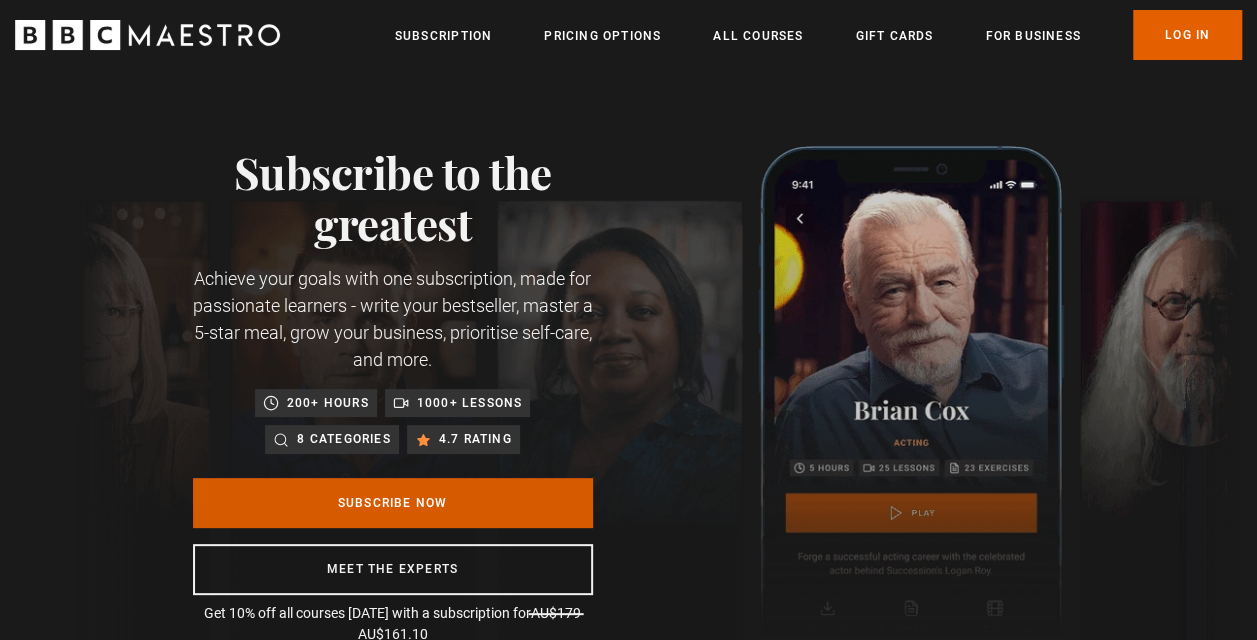 click on "Subscribe Now" at bounding box center [393, 503] 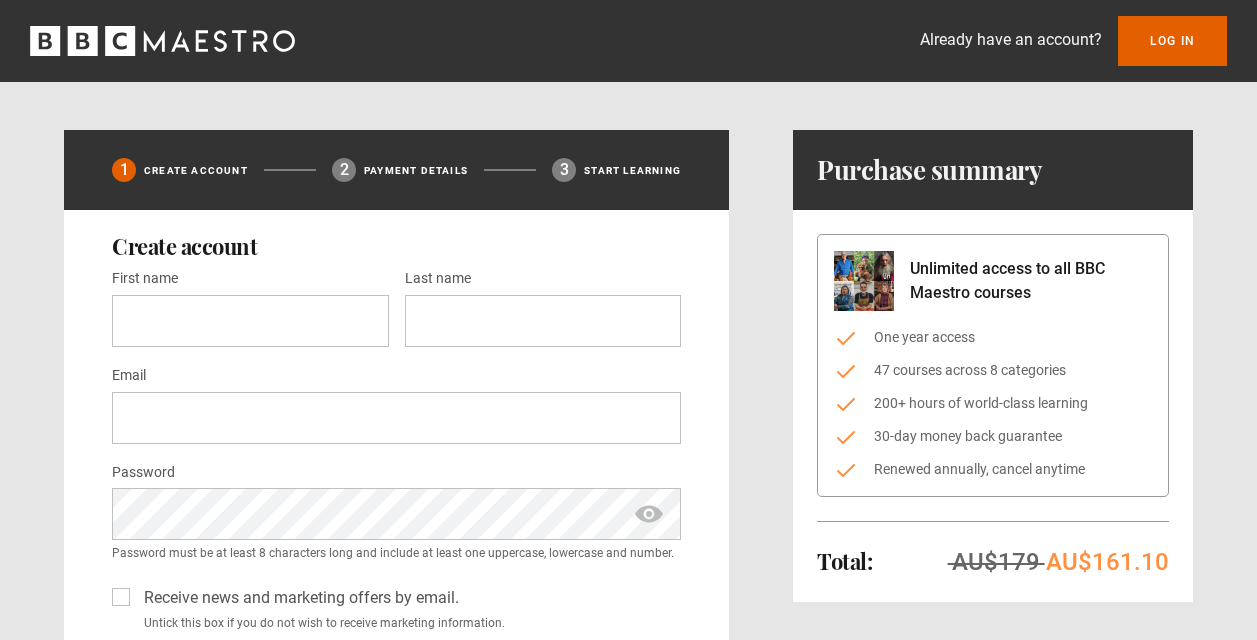 scroll, scrollTop: 0, scrollLeft: 0, axis: both 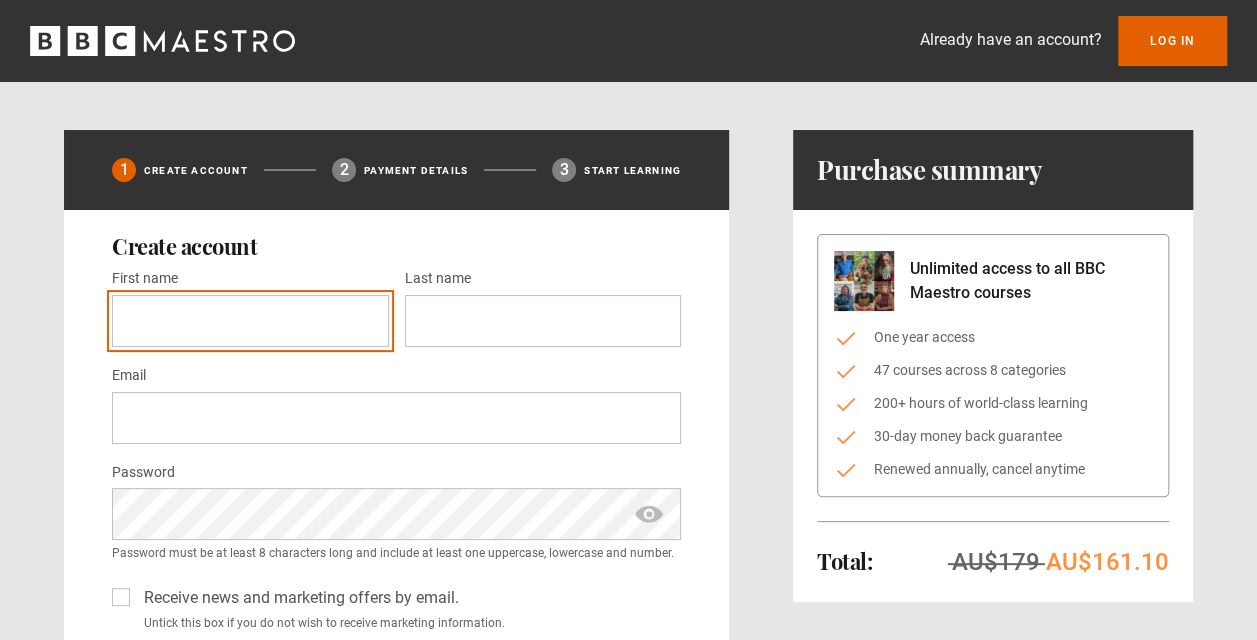 click on "First name  *" at bounding box center (250, 321) 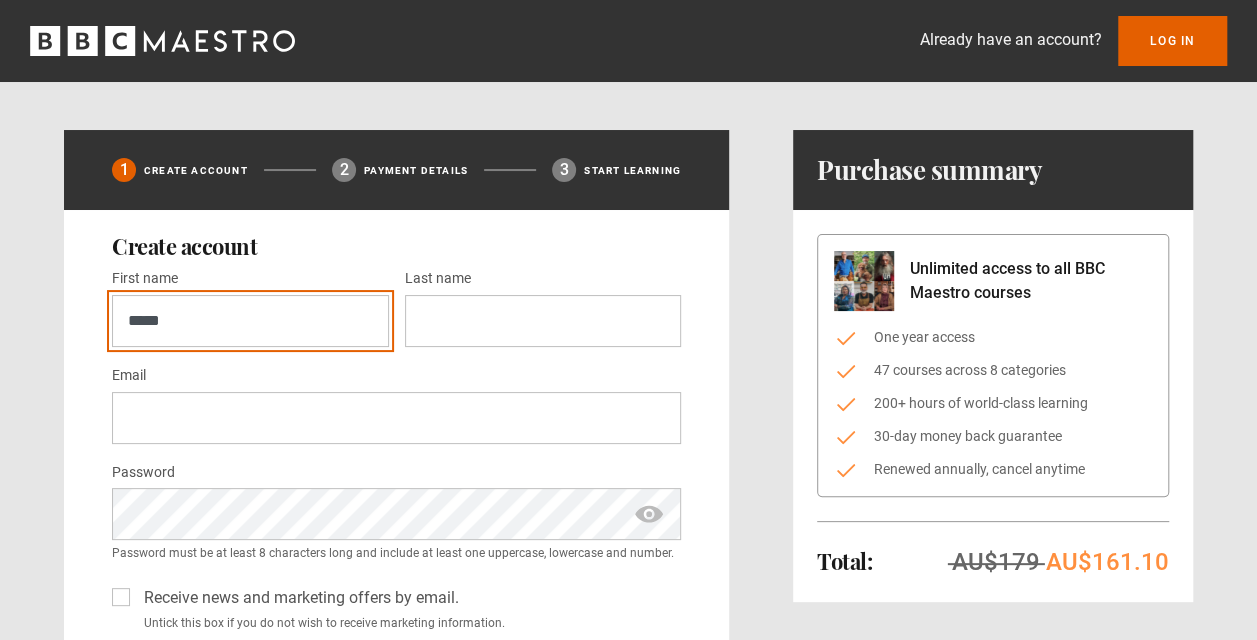 type on "*****" 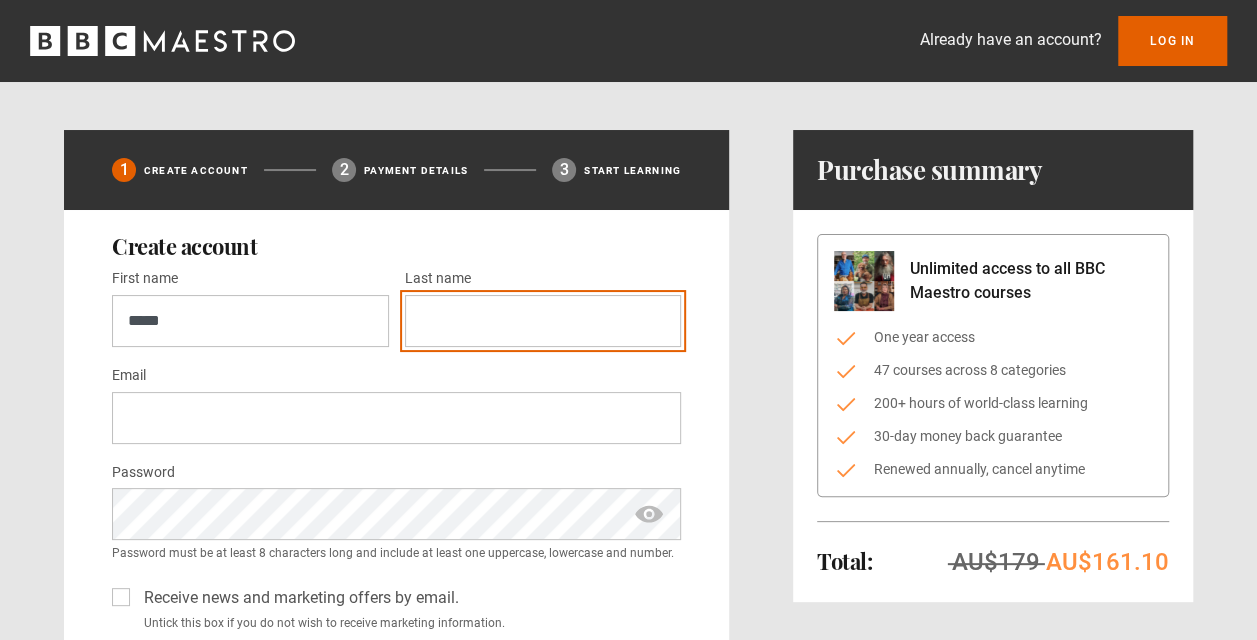 click on "Last name  *" at bounding box center [543, 321] 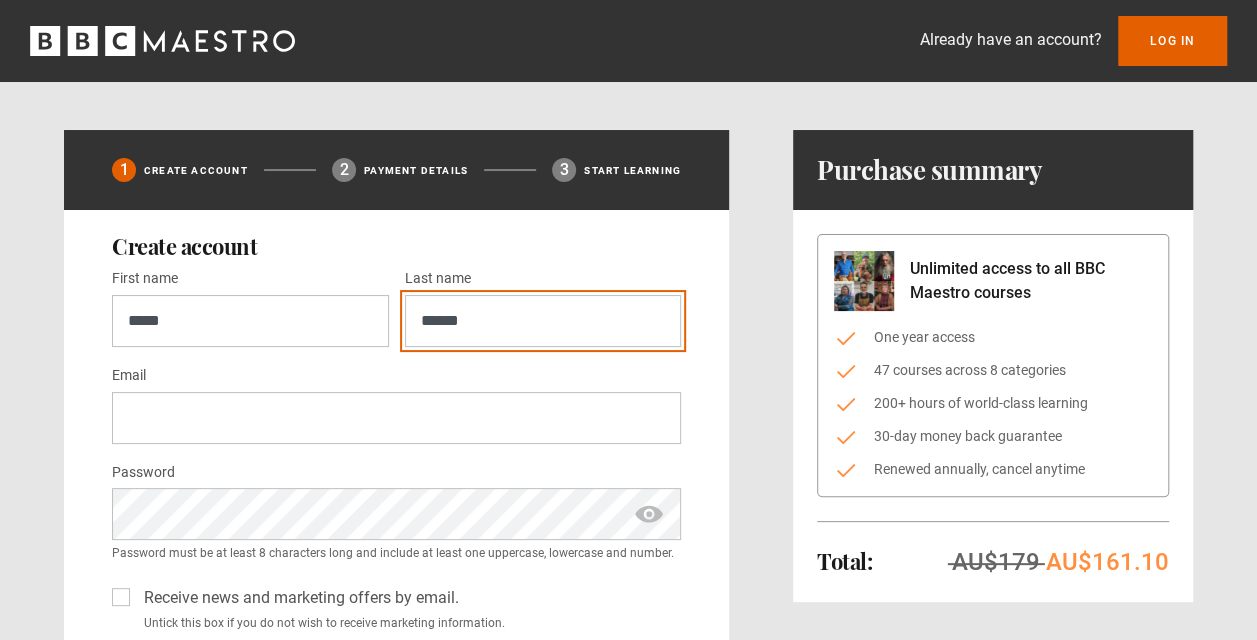 type on "******" 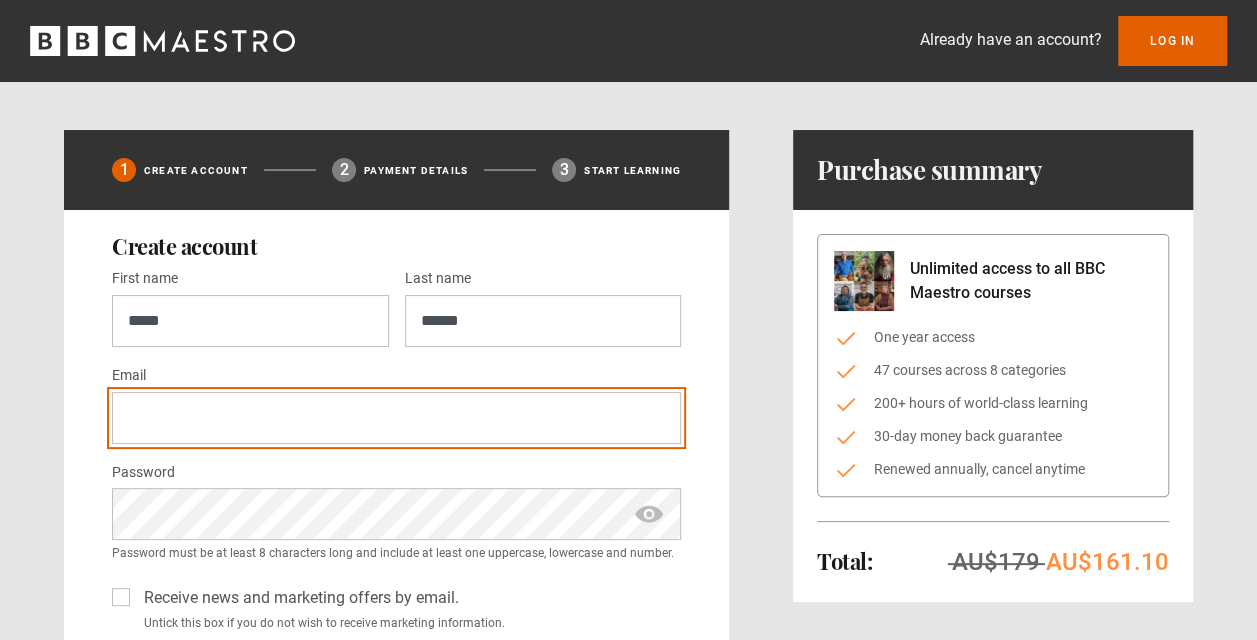 click on "Email  *" at bounding box center (396, 418) 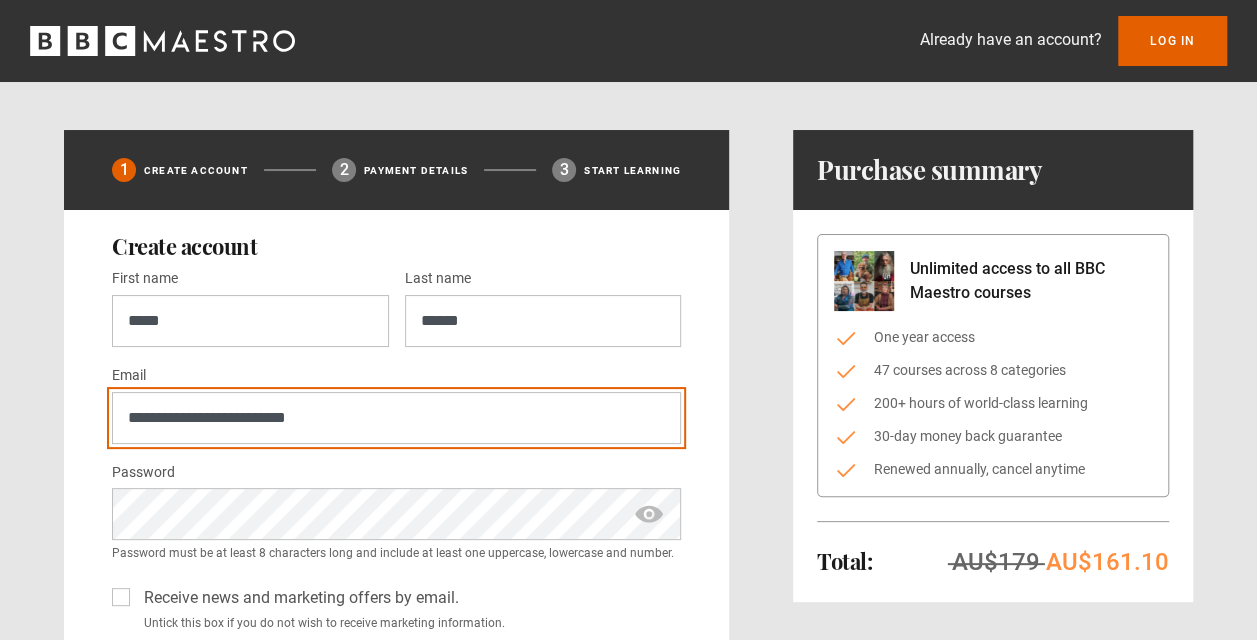 type on "**********" 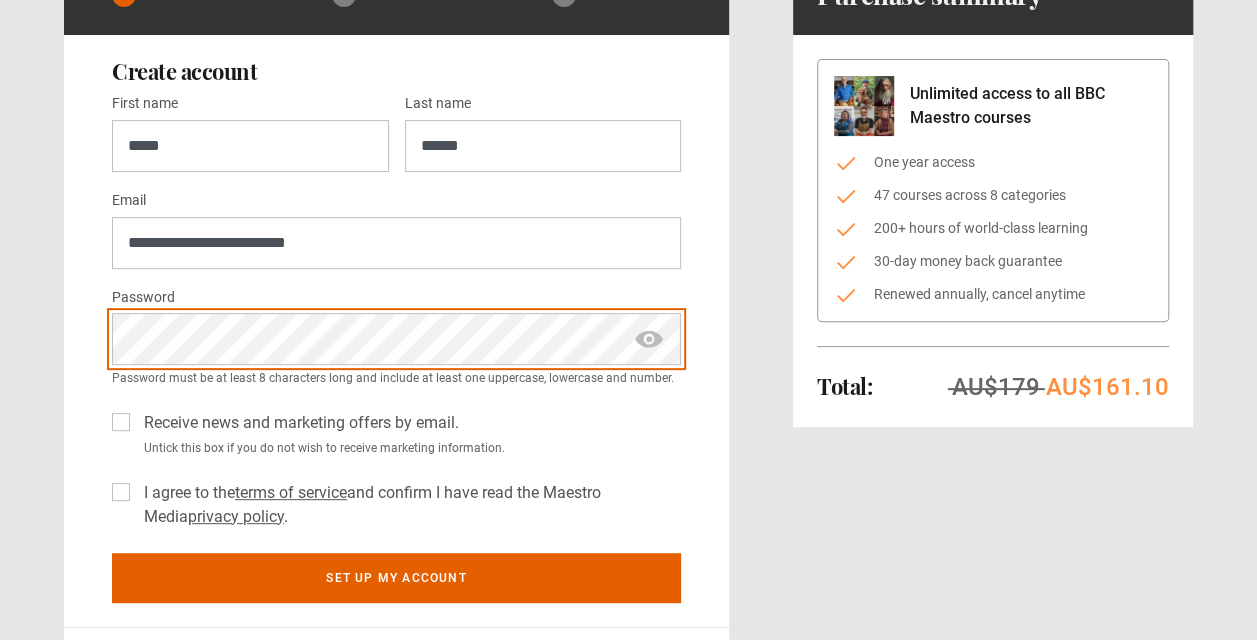 scroll, scrollTop: 177, scrollLeft: 0, axis: vertical 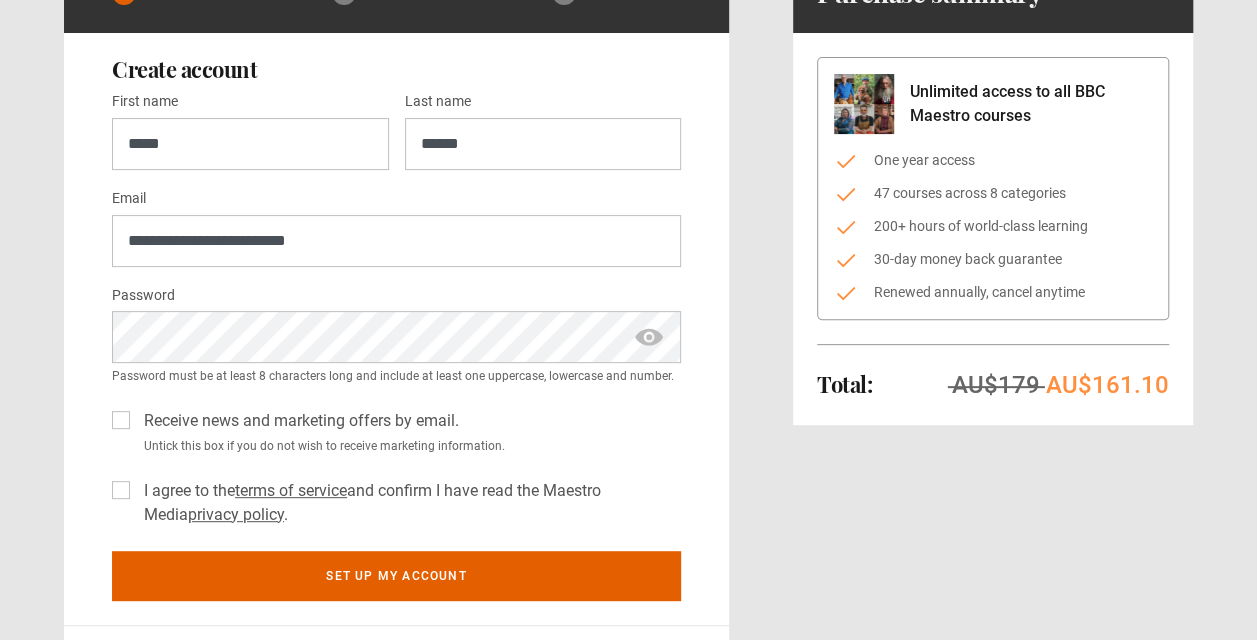click on "I agree to the  terms of service  and confirm I have read the Maestro Media  privacy policy ." at bounding box center [408, 503] 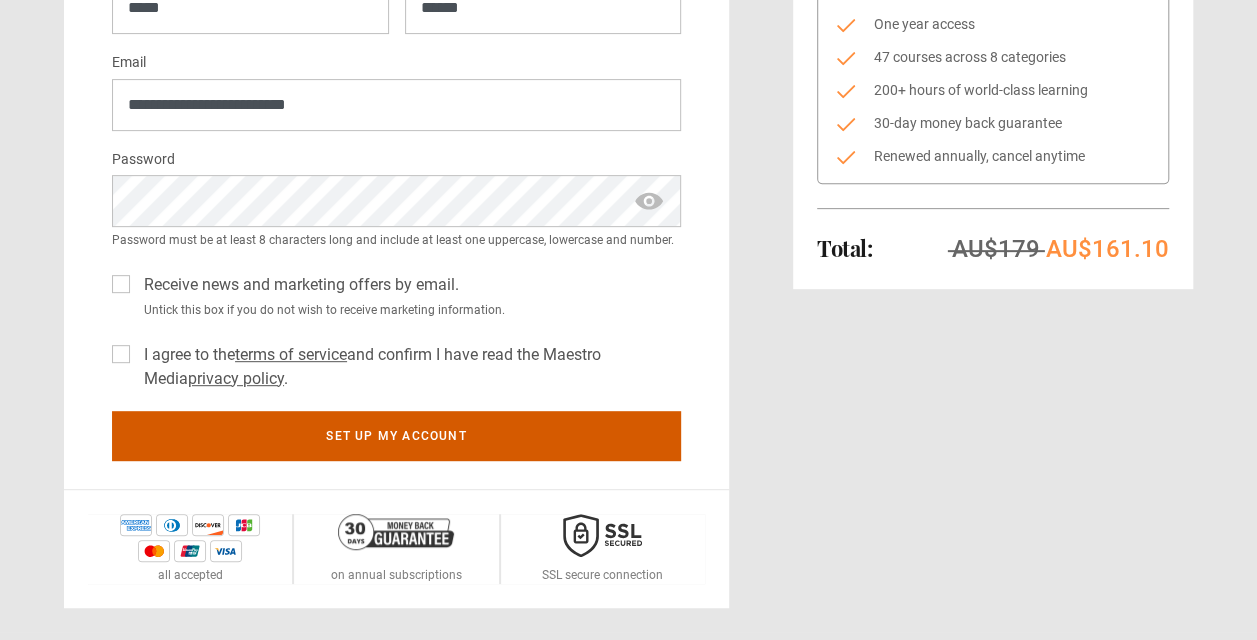 scroll, scrollTop: 311, scrollLeft: 0, axis: vertical 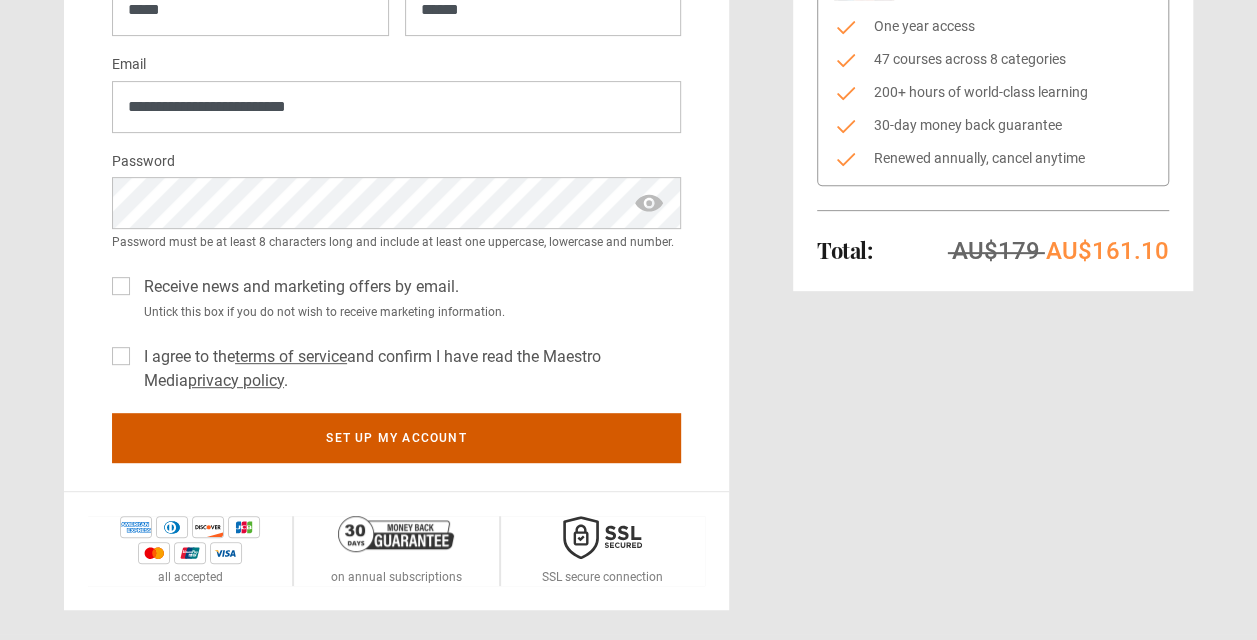 click on "Set up my account" at bounding box center [396, 438] 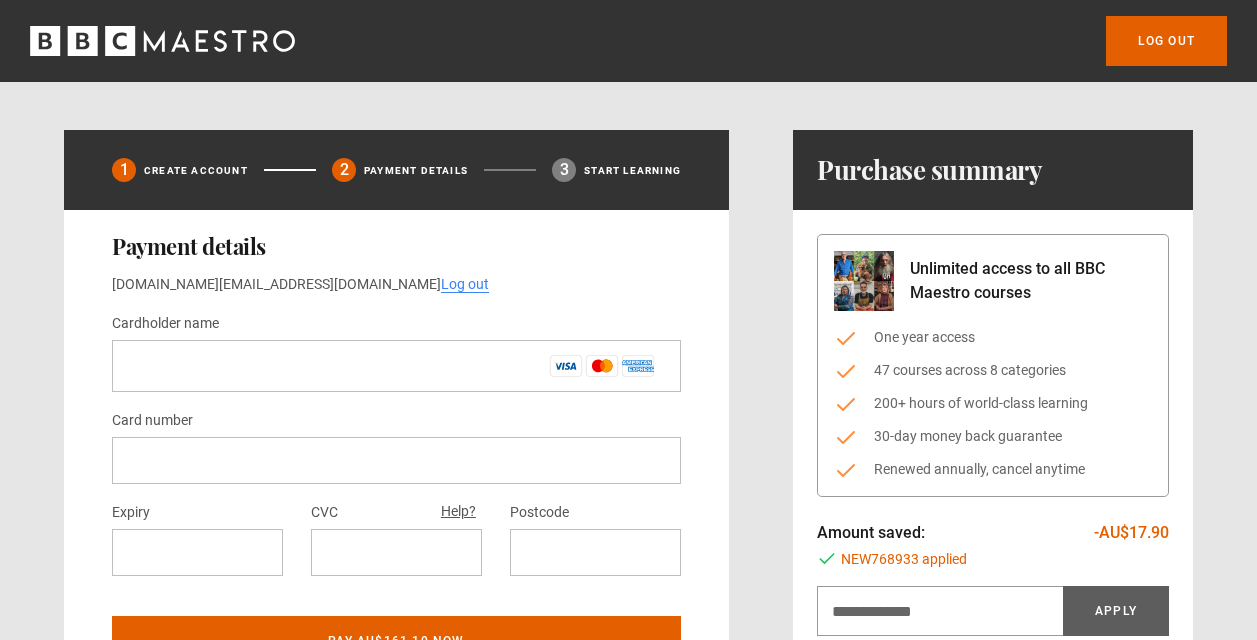 scroll, scrollTop: 0, scrollLeft: 0, axis: both 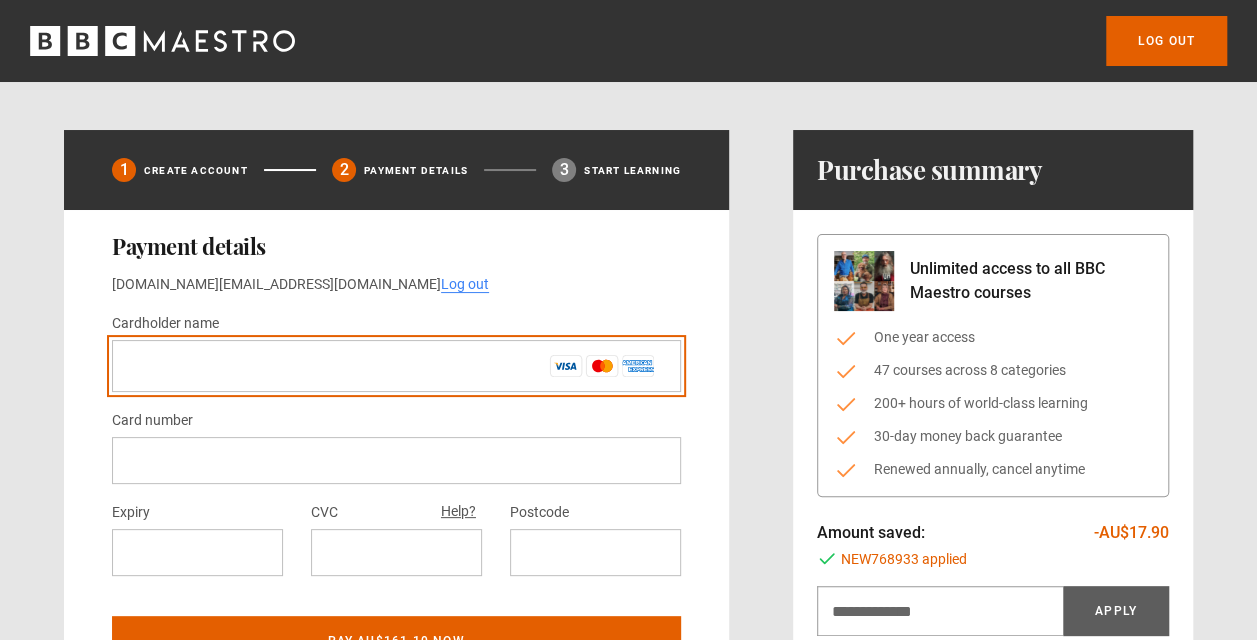 click on "Payment details
imrllycool.com@outlook.com
Log out
By using quick pay I agree to the
terms of service
and confirm I have read the Maestro Media
privacy policy
Or Pay With Card
Cardholder name  *
Card number
Expiry
CVC
Help?
Postcode
Pay AU$161.10 now" at bounding box center (396, 454) 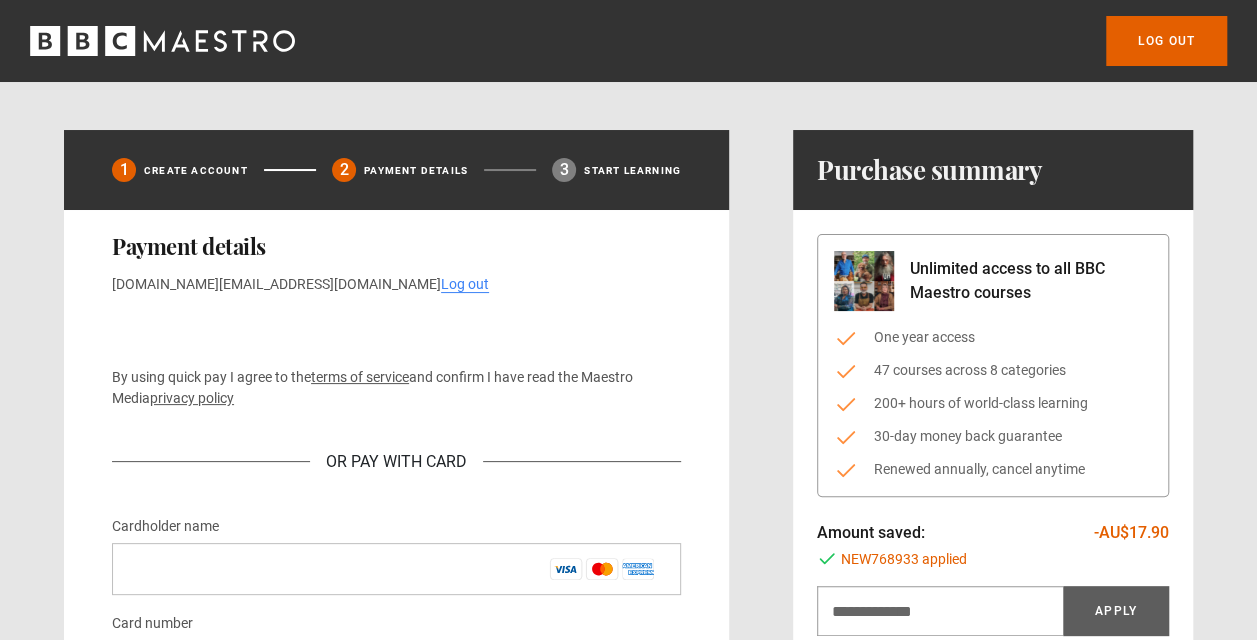 click on "By using quick pay I agree to the
terms of service
and confirm I have read the Maestro Media
privacy policy" at bounding box center [396, 388] 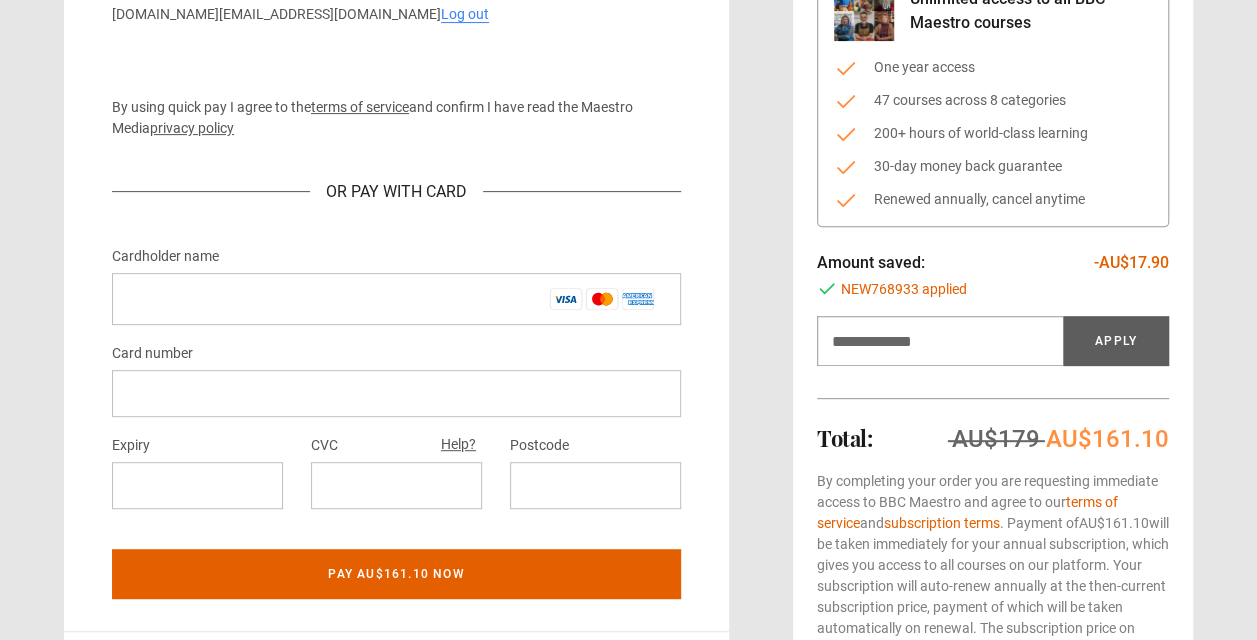 scroll, scrollTop: 276, scrollLeft: 0, axis: vertical 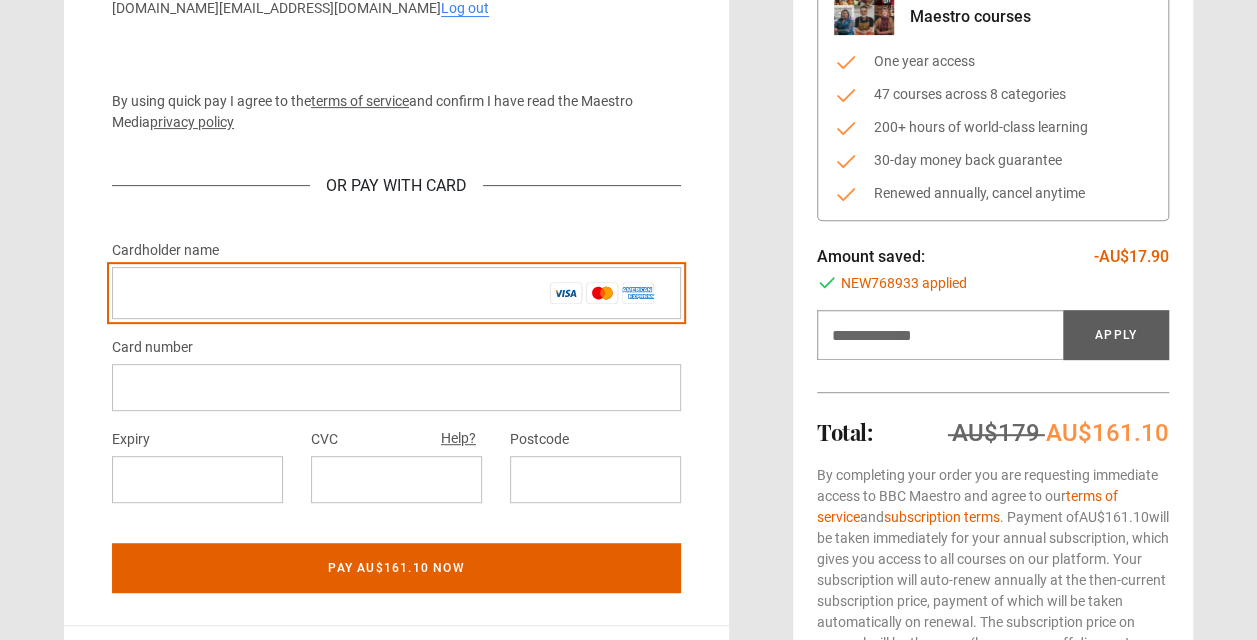 click on "Cardholder name  *" at bounding box center (396, 293) 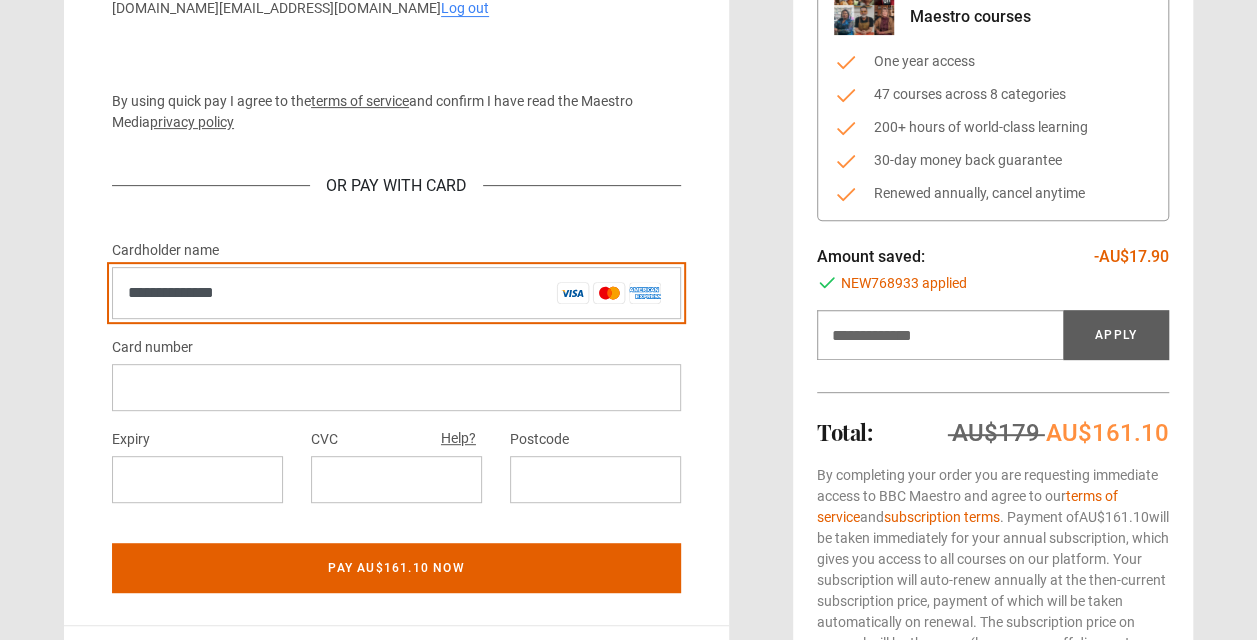 click on "**********" at bounding box center (396, 293) 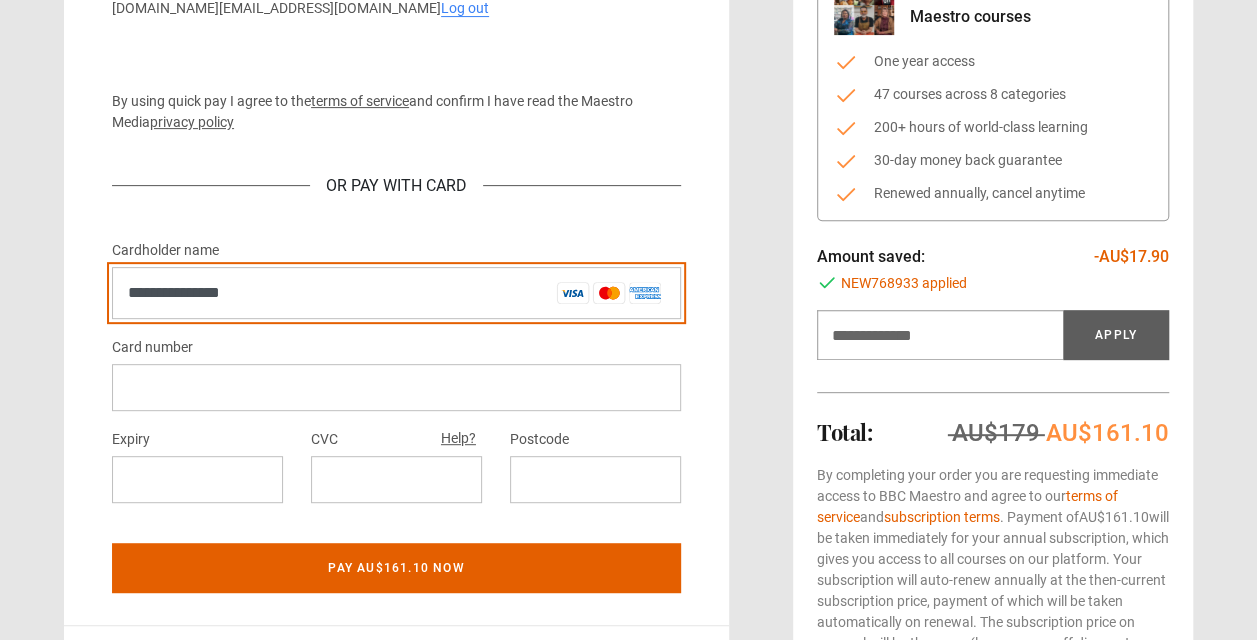 type on "**********" 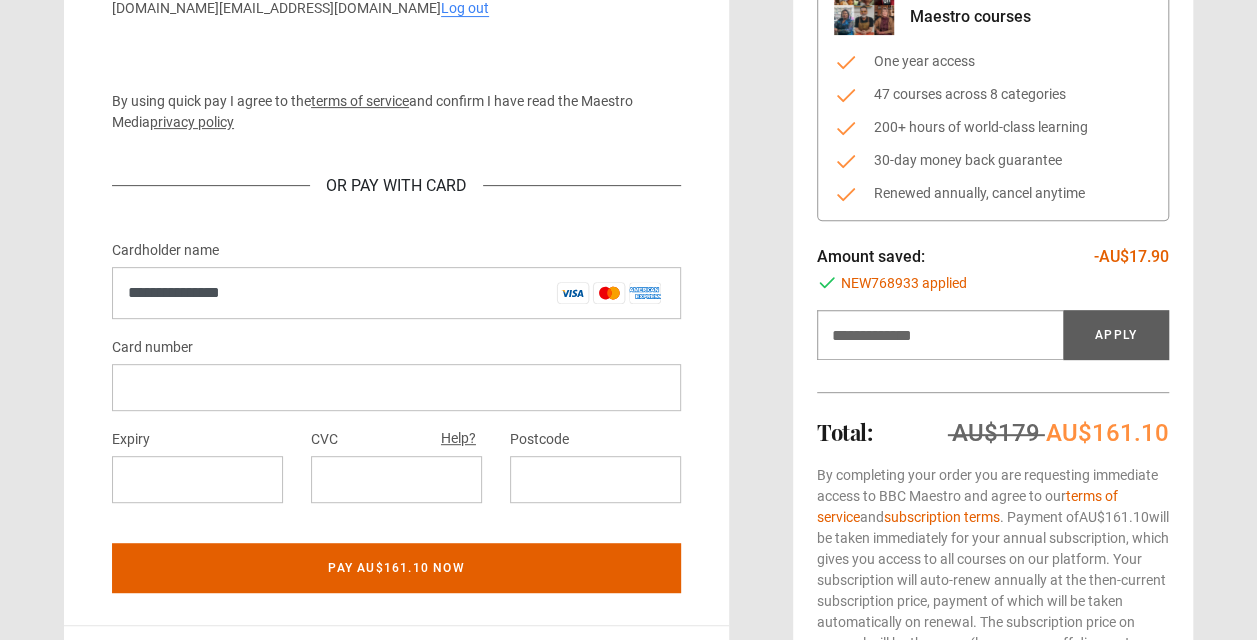 click at bounding box center (396, 387) 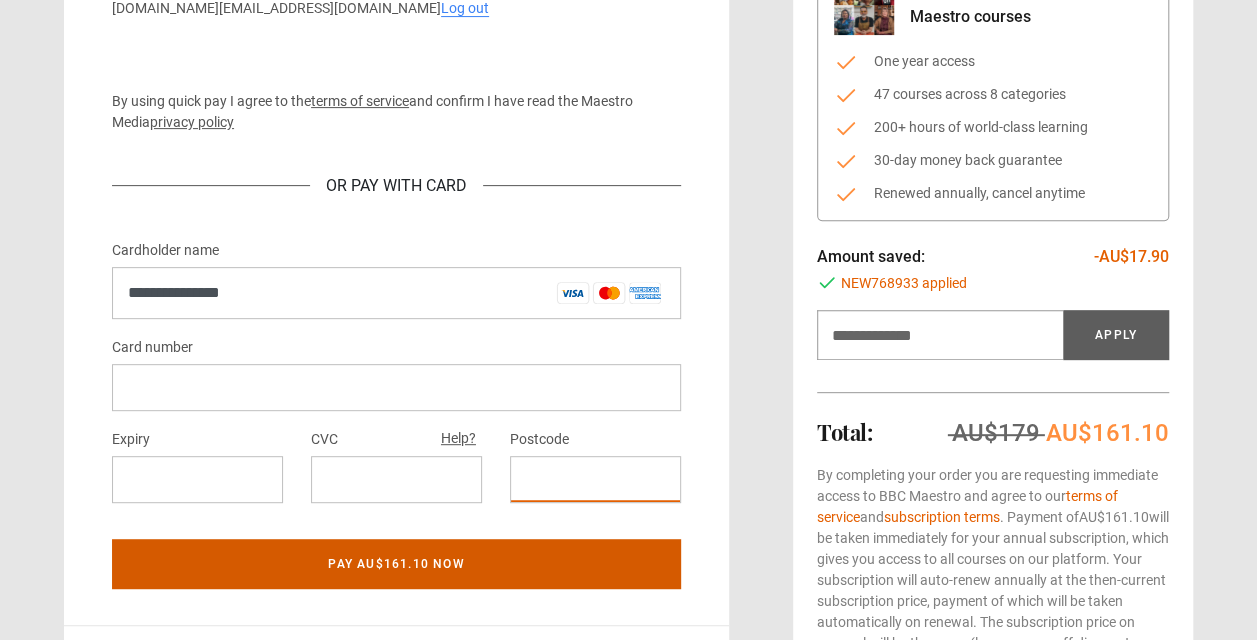 click on "Pay AU$161.10 now" at bounding box center (396, 564) 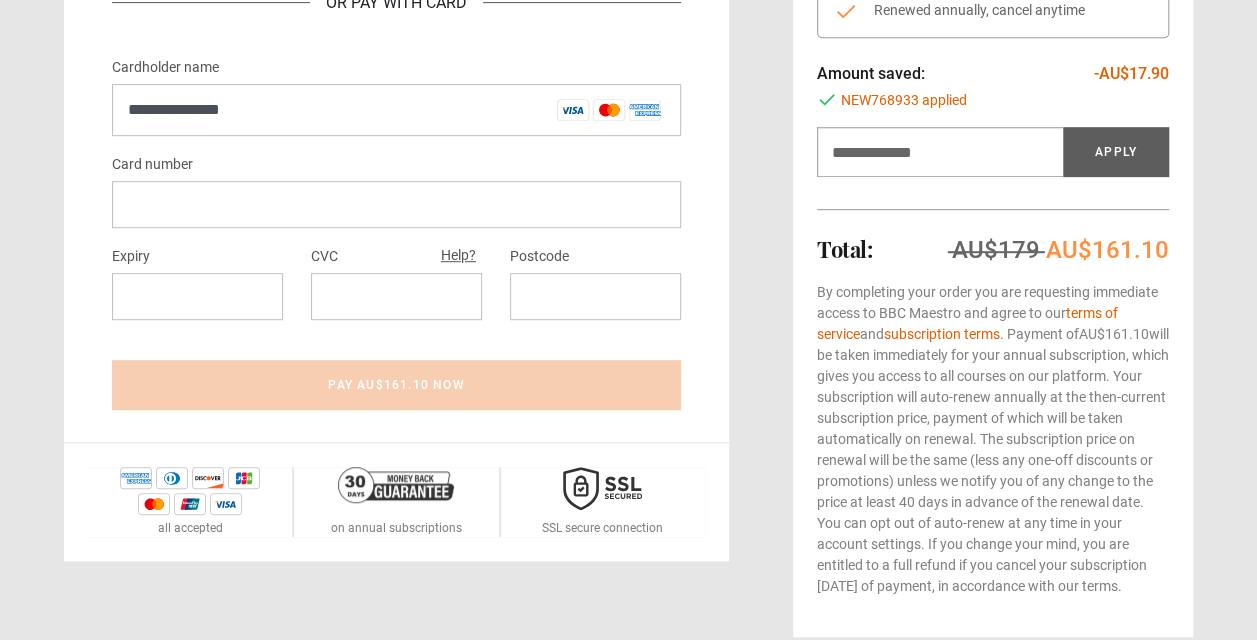 scroll, scrollTop: 460, scrollLeft: 0, axis: vertical 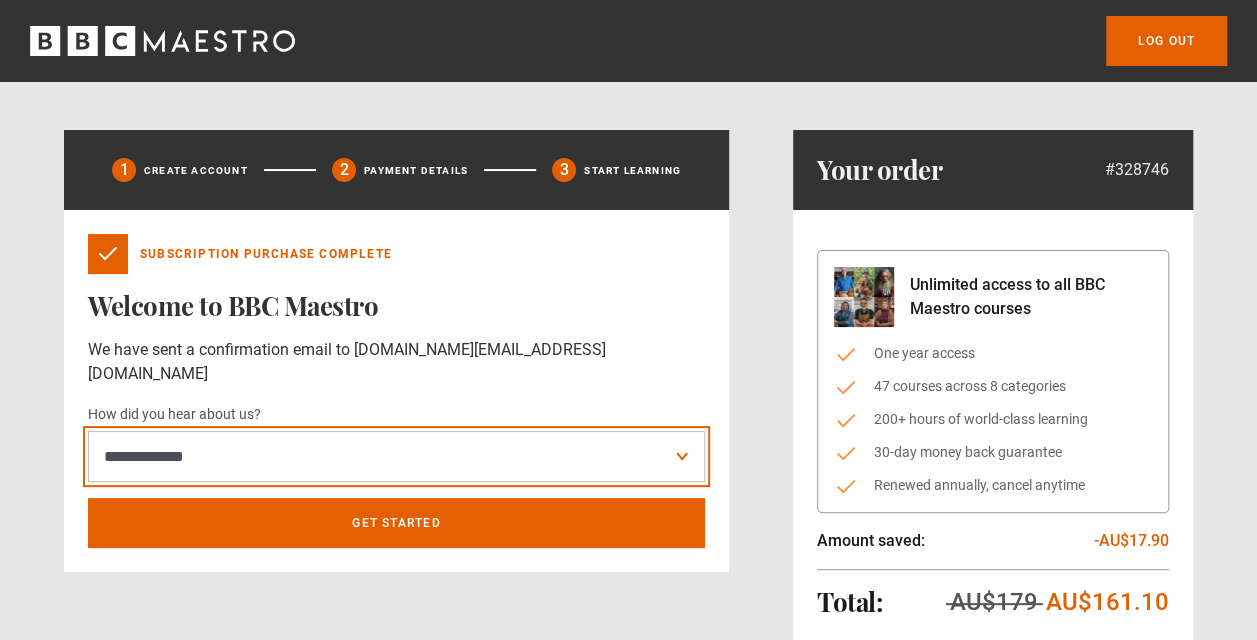 click on "**********" at bounding box center (396, 456) 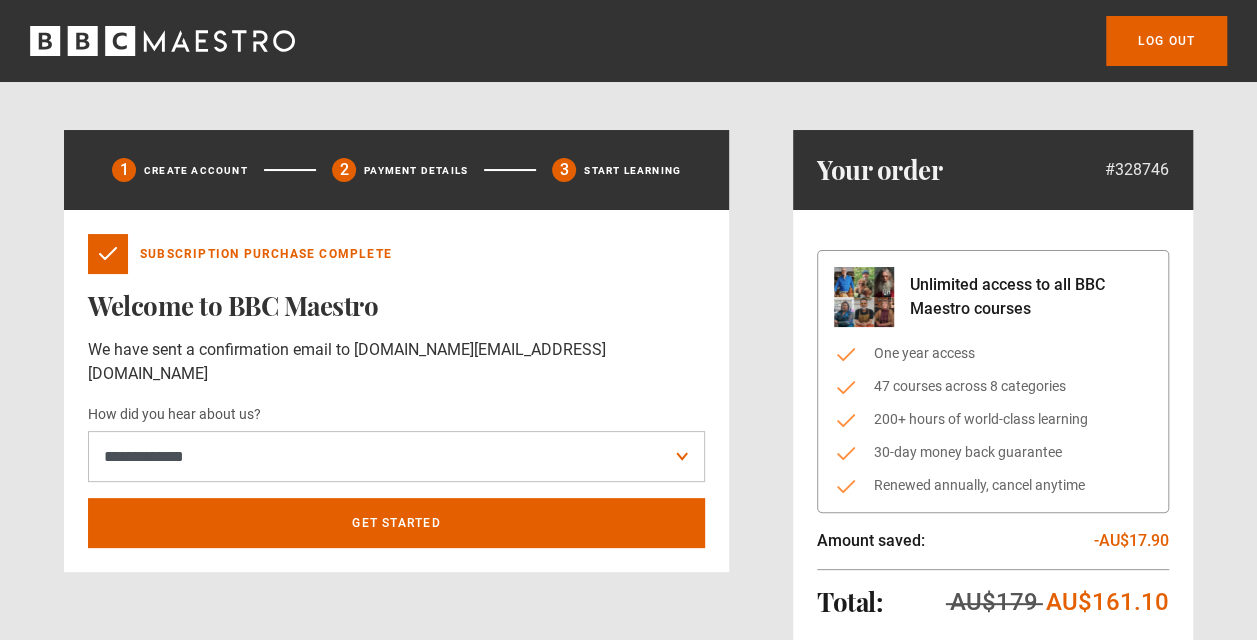 click on "**********" at bounding box center [396, 434] 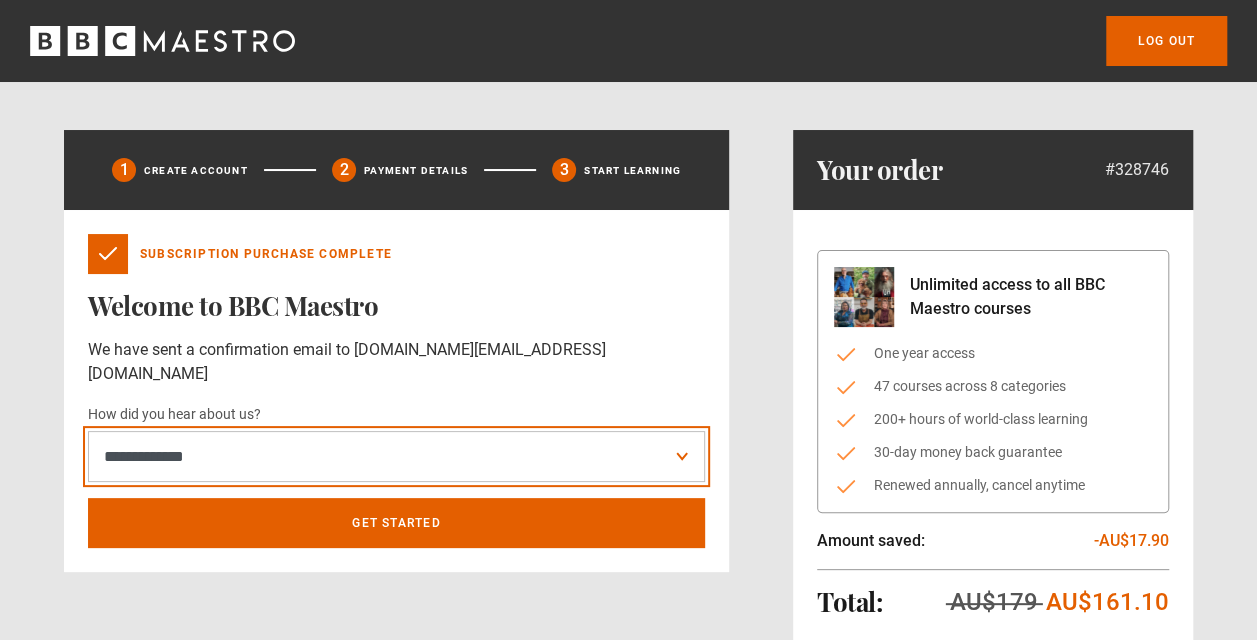 click on "**********" at bounding box center [396, 456] 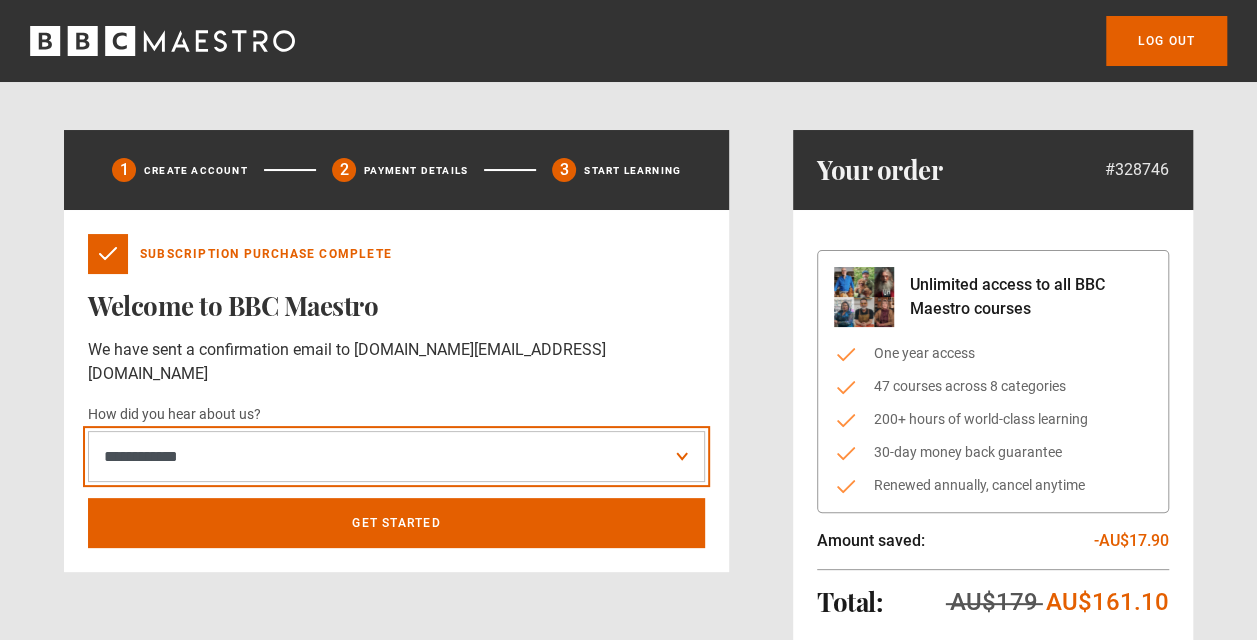 click on "**********" at bounding box center [396, 456] 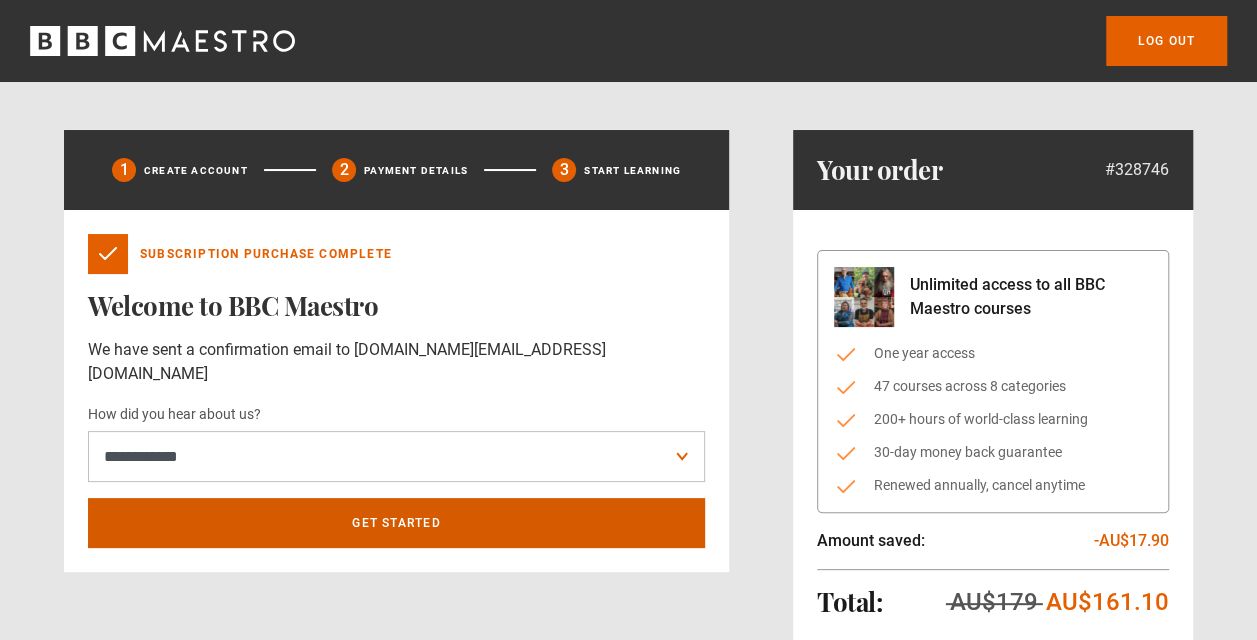 click on "Get Started" at bounding box center [396, 523] 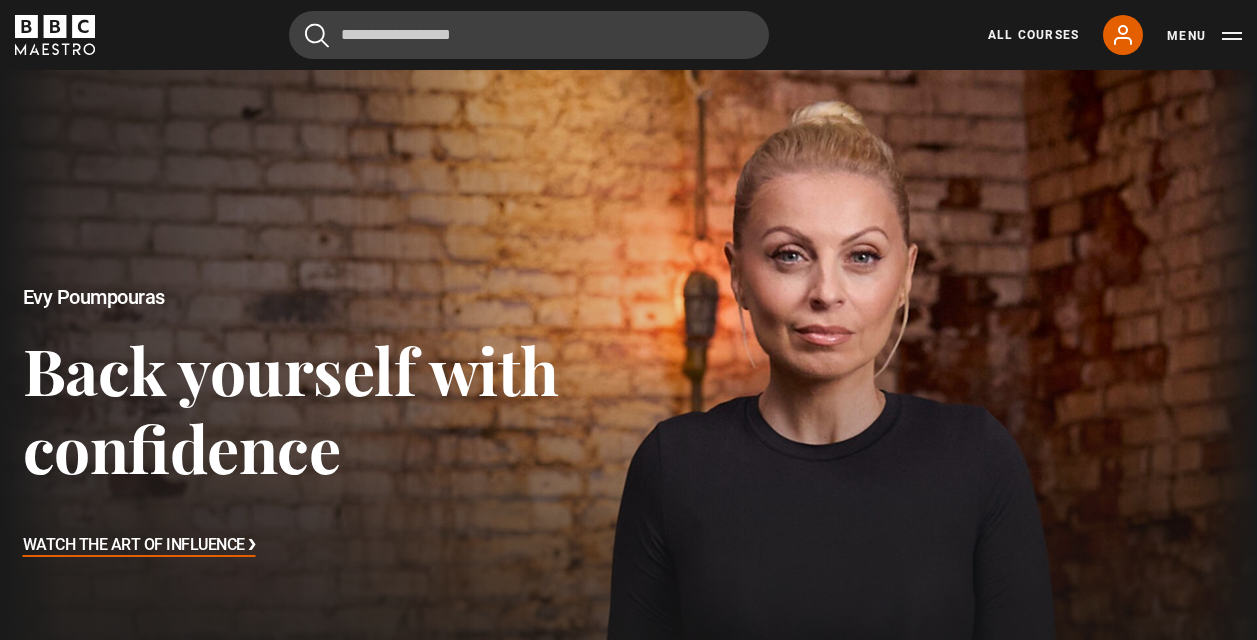 scroll, scrollTop: 609, scrollLeft: 0, axis: vertical 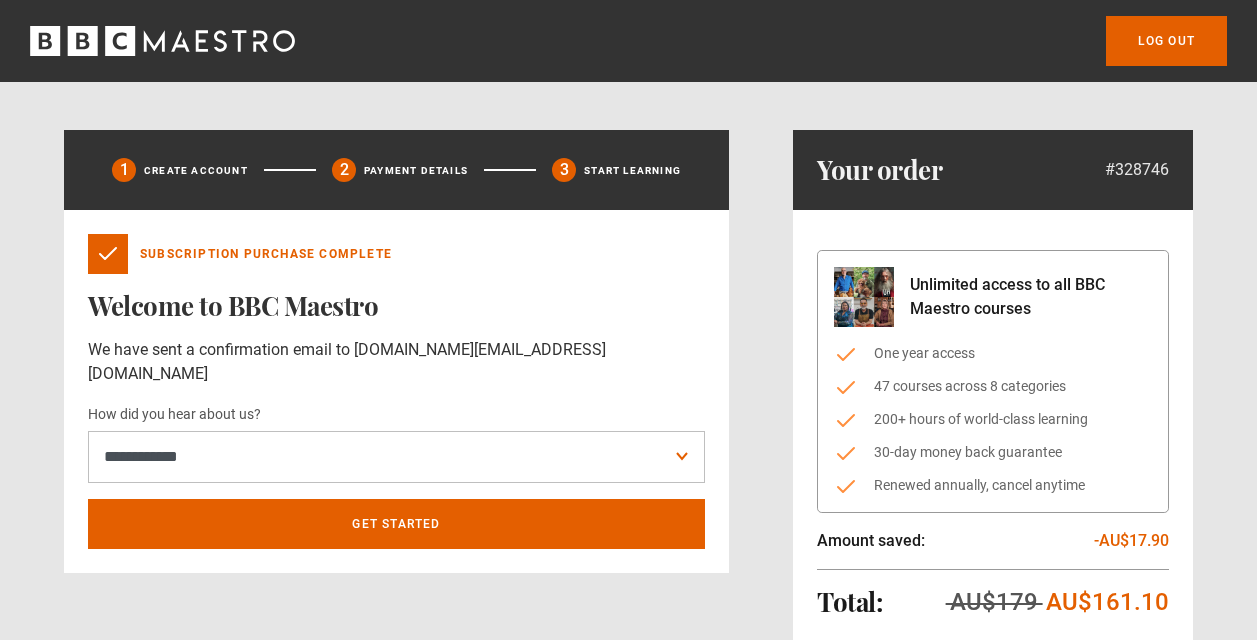 select on "******" 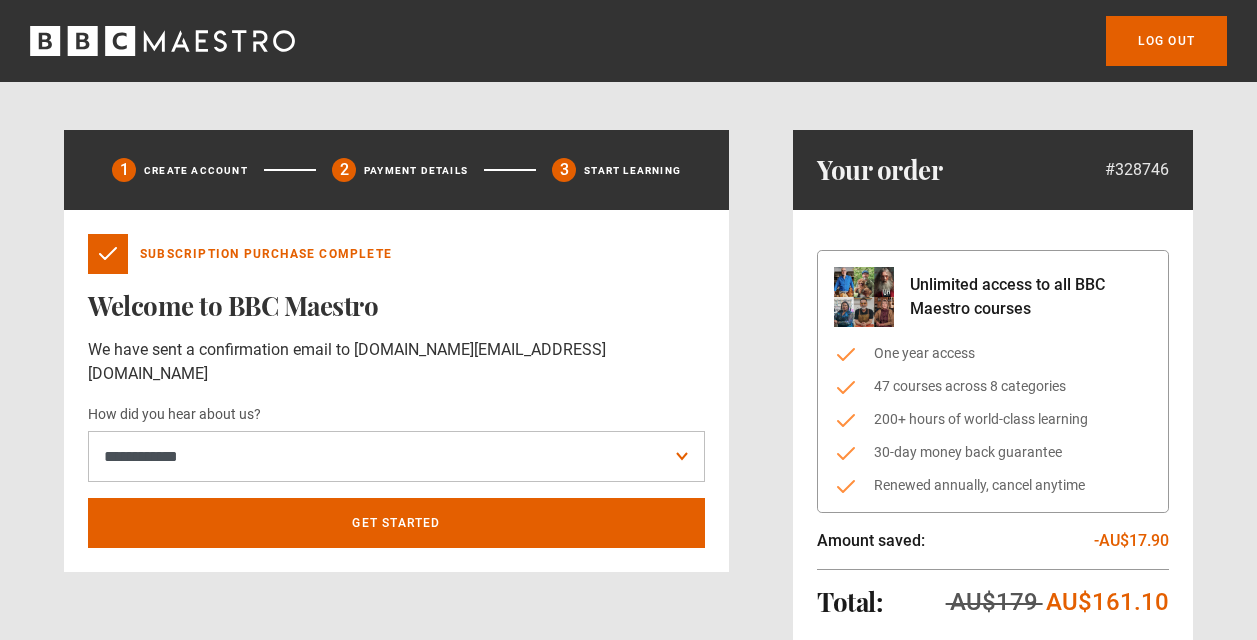 scroll, scrollTop: 0, scrollLeft: 0, axis: both 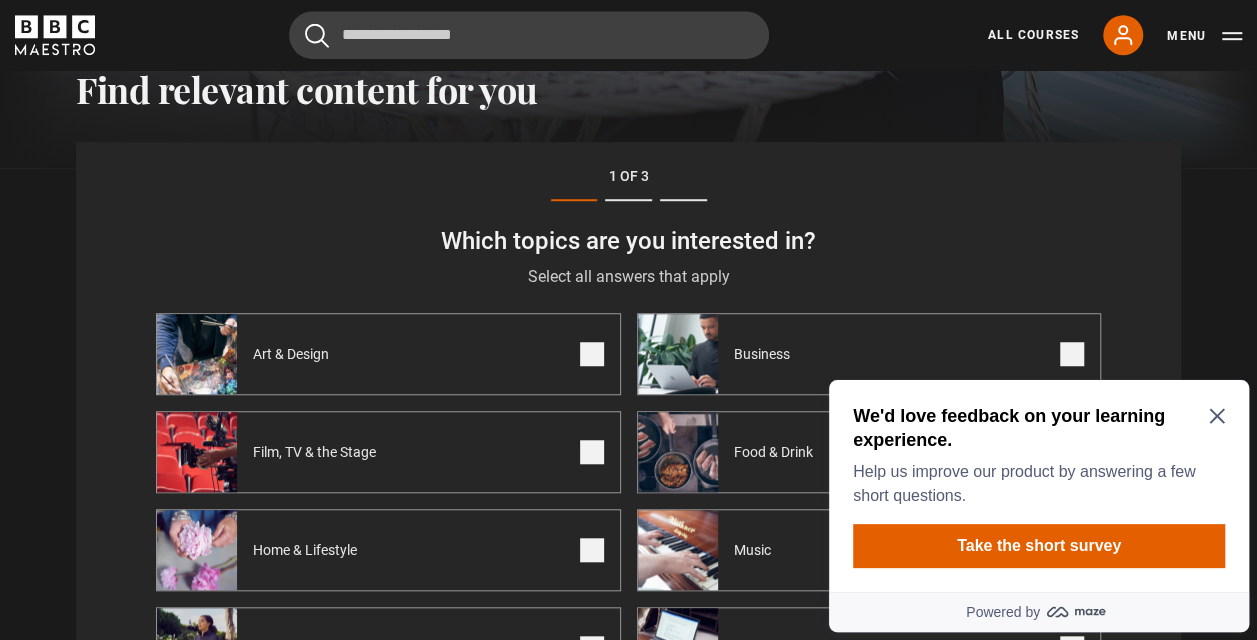 click on "Art & Design" at bounding box center [388, 354] 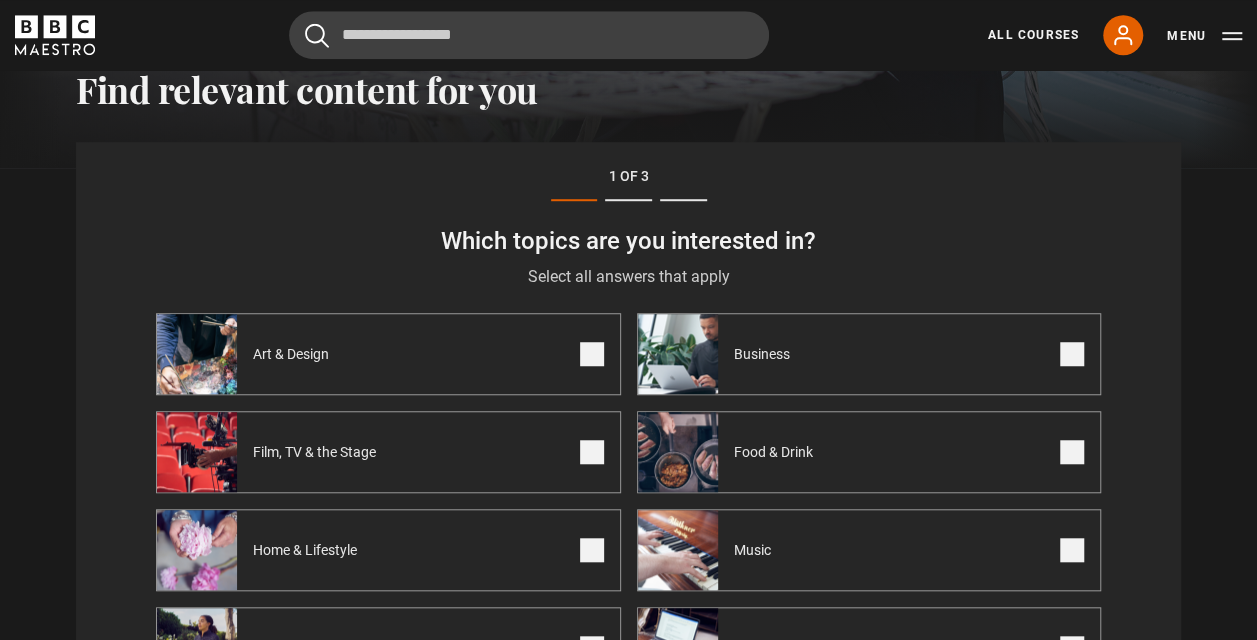 click on "Business" at bounding box center (869, 354) 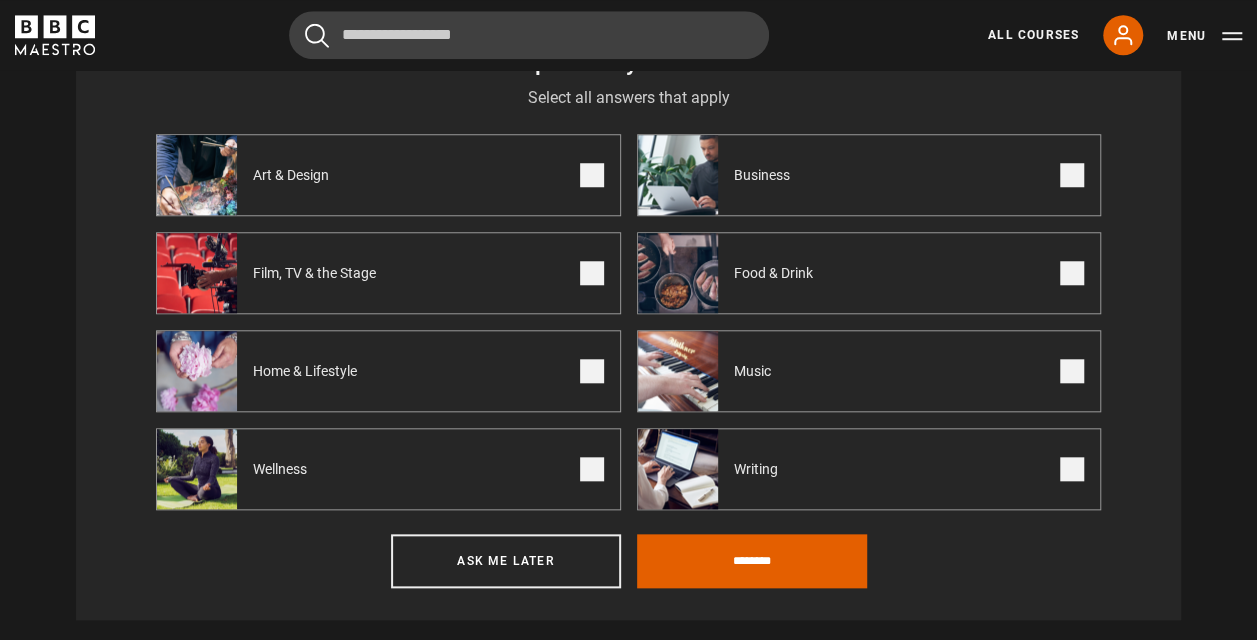 click on "Home & Lifestyle" at bounding box center (388, 371) 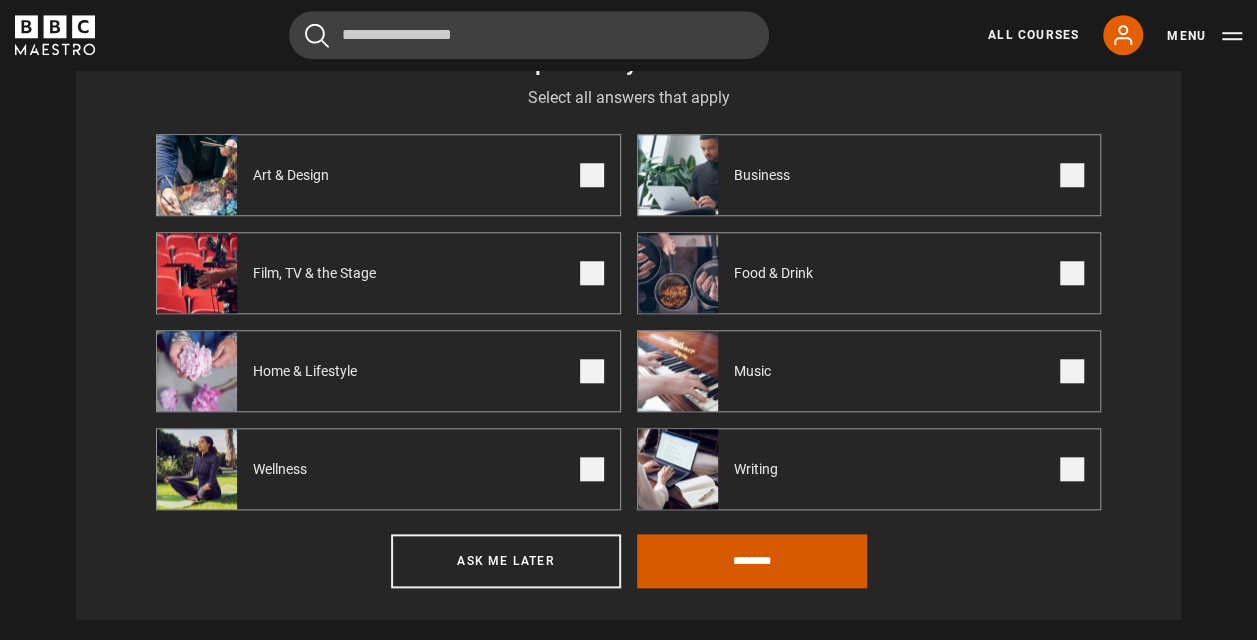 click on "********" at bounding box center [752, 561] 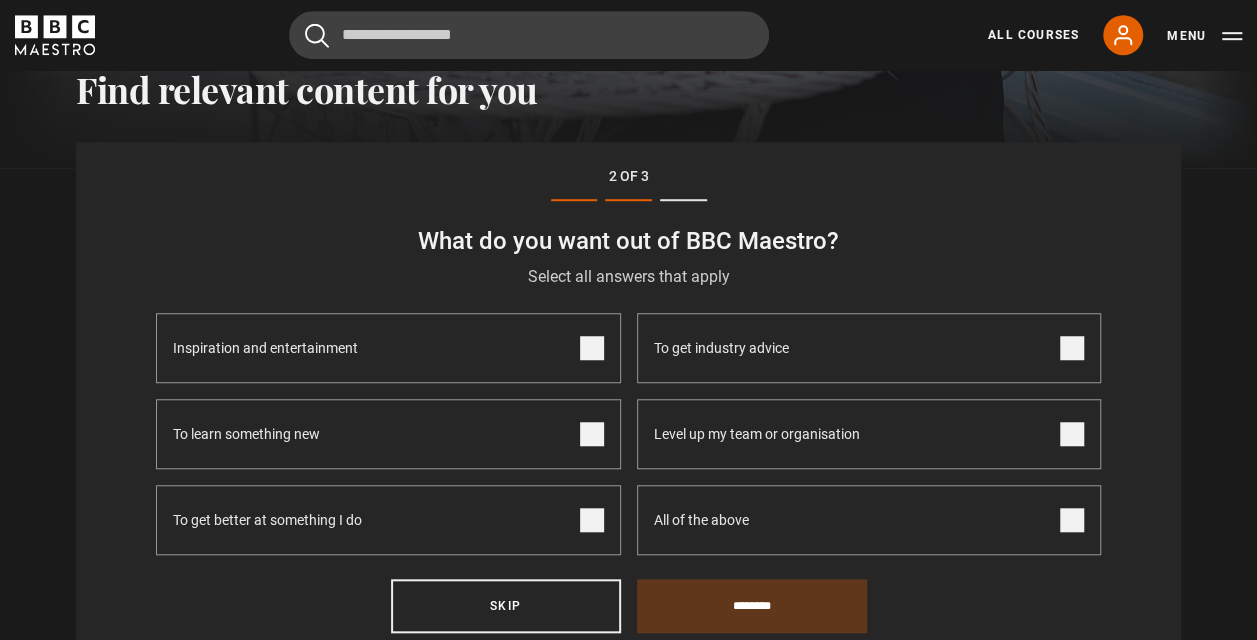 scroll, scrollTop: 703, scrollLeft: 0, axis: vertical 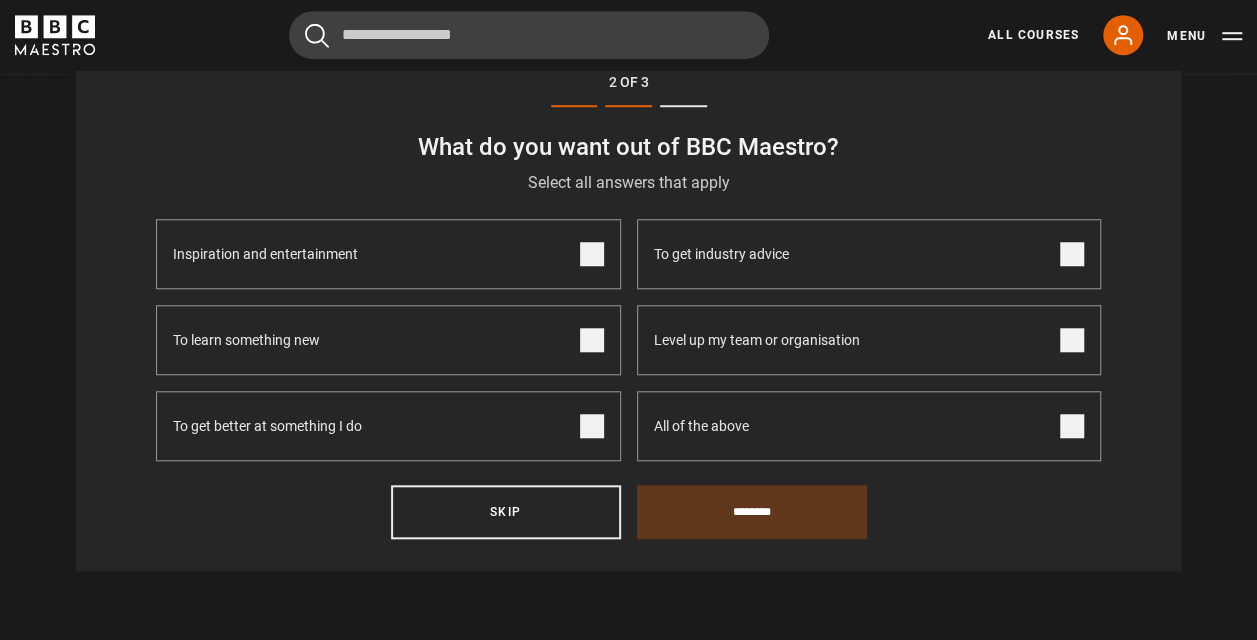 click on "Inspiration and entertainment" at bounding box center (388, 254) 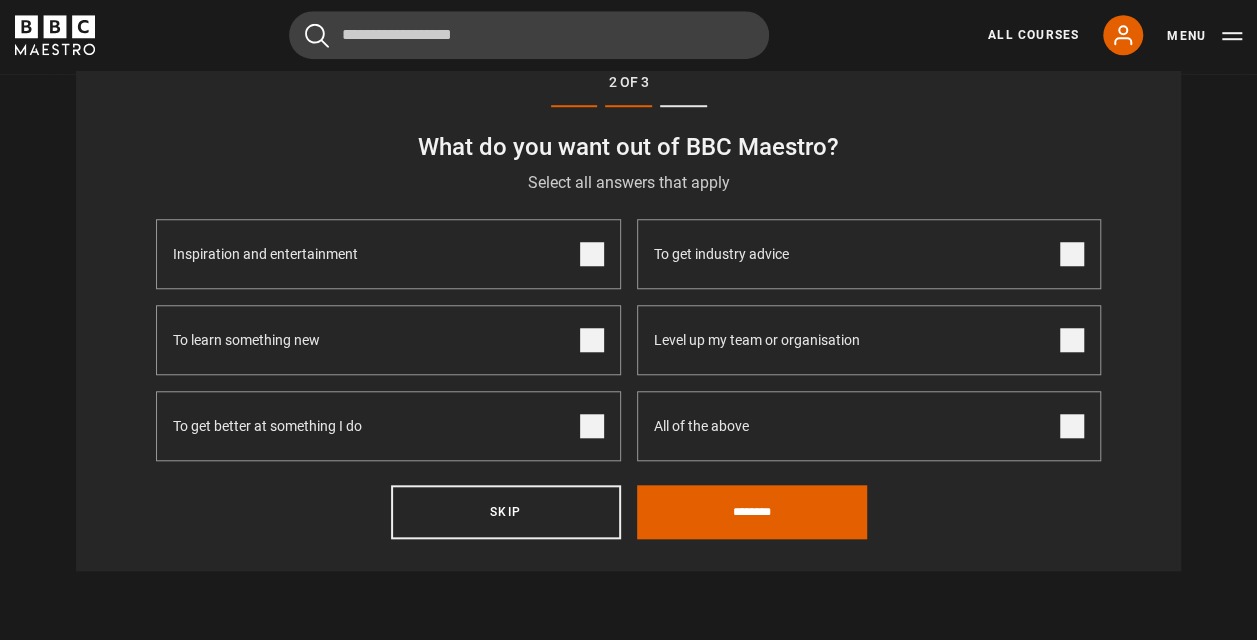 click on "To learn something new" at bounding box center [388, 340] 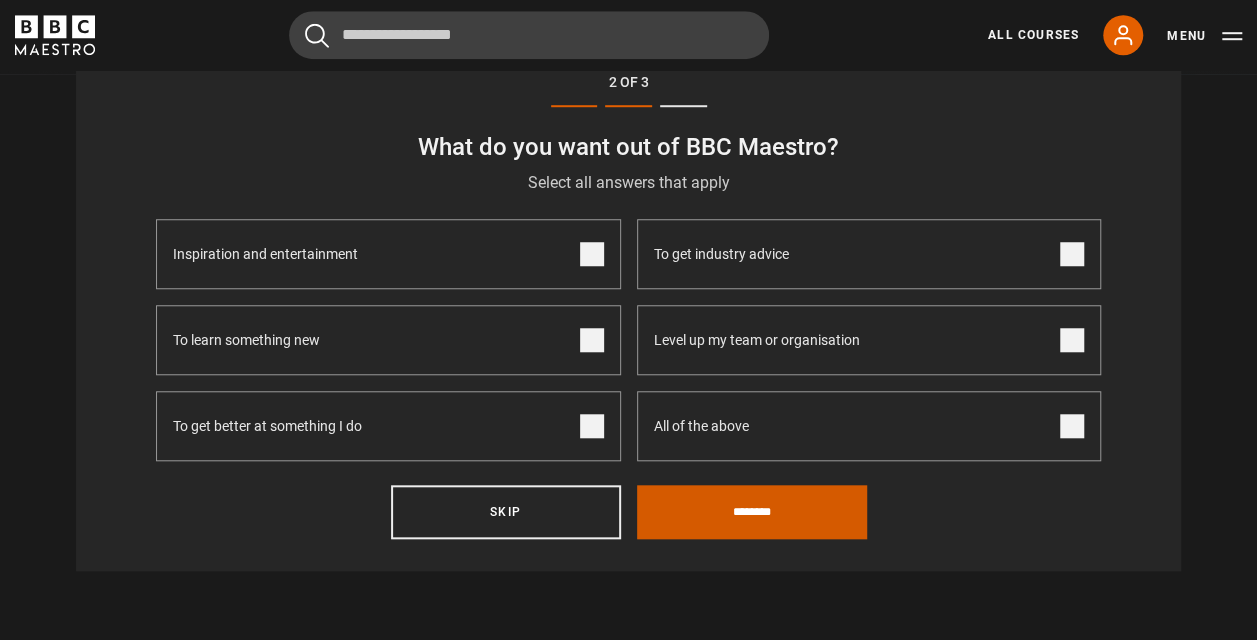 click on "********" at bounding box center [752, 512] 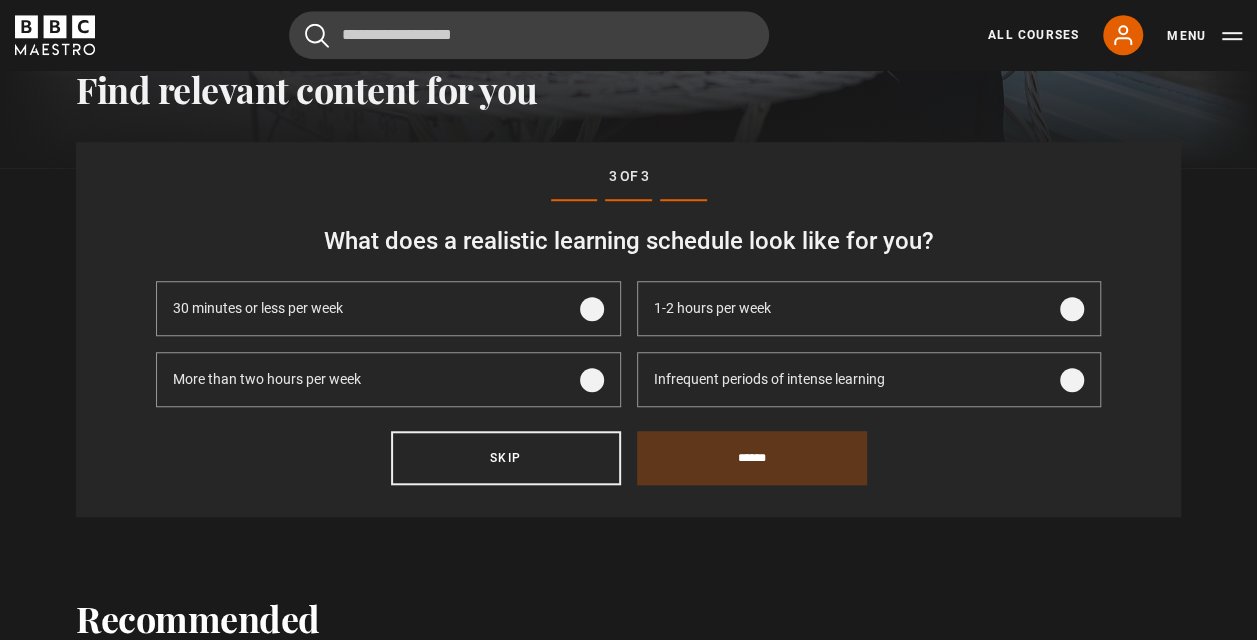 scroll, scrollTop: 664, scrollLeft: 0, axis: vertical 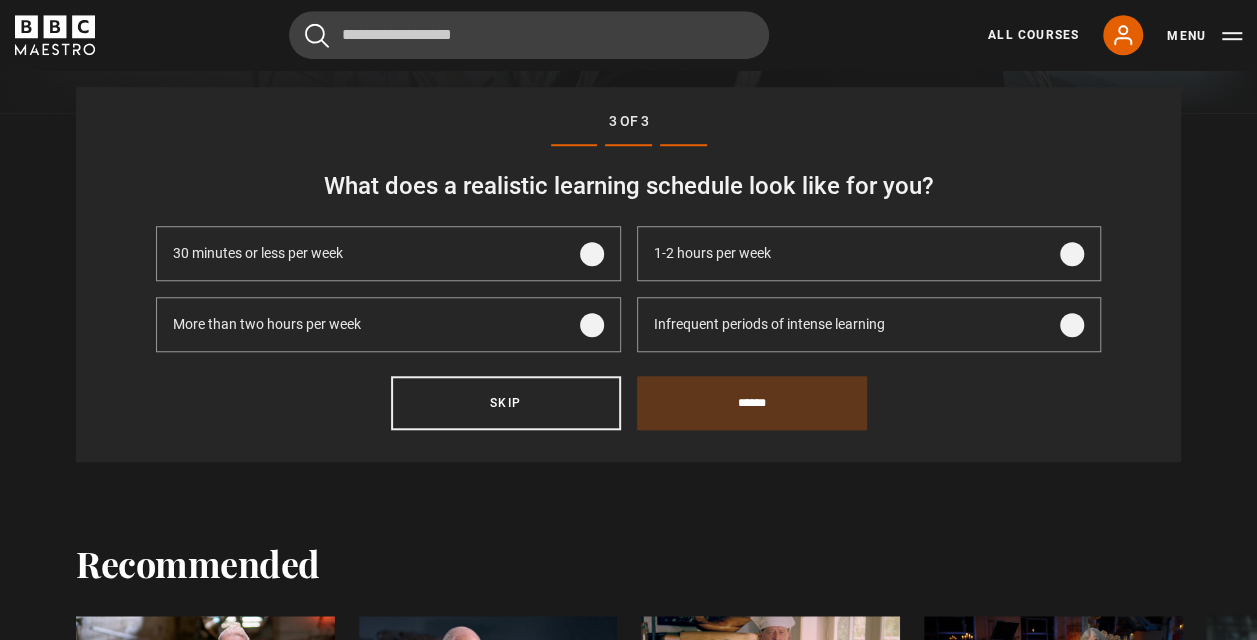 click on "1-2 hours per week" at bounding box center [712, 253] 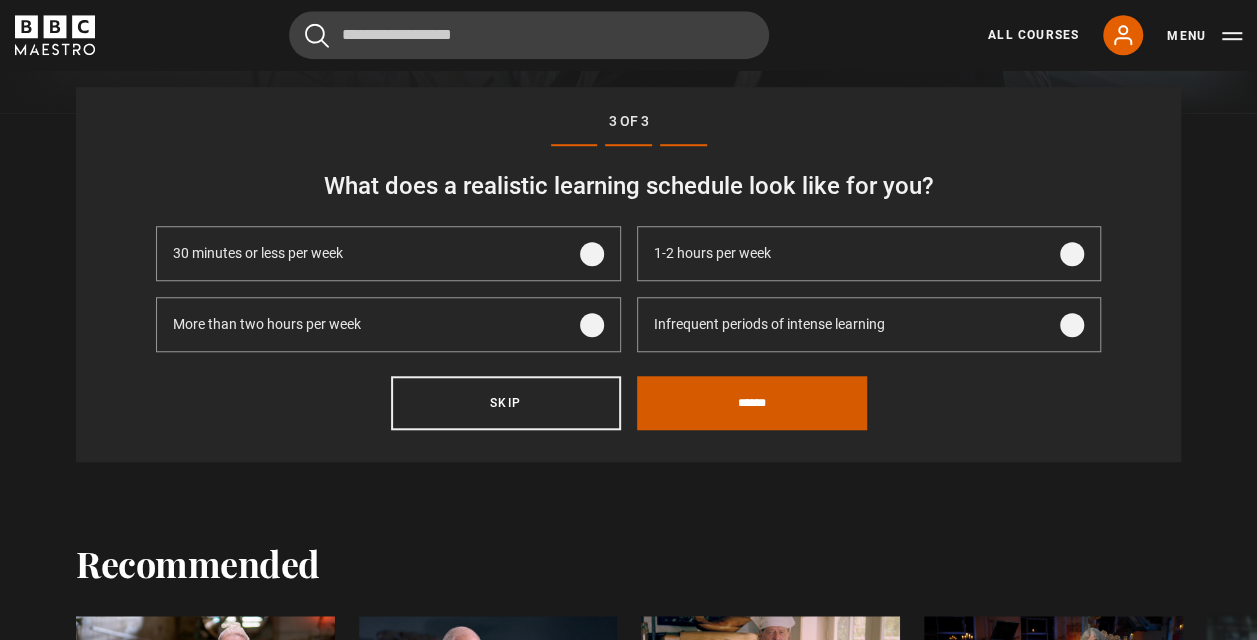 click on "******" at bounding box center [752, 403] 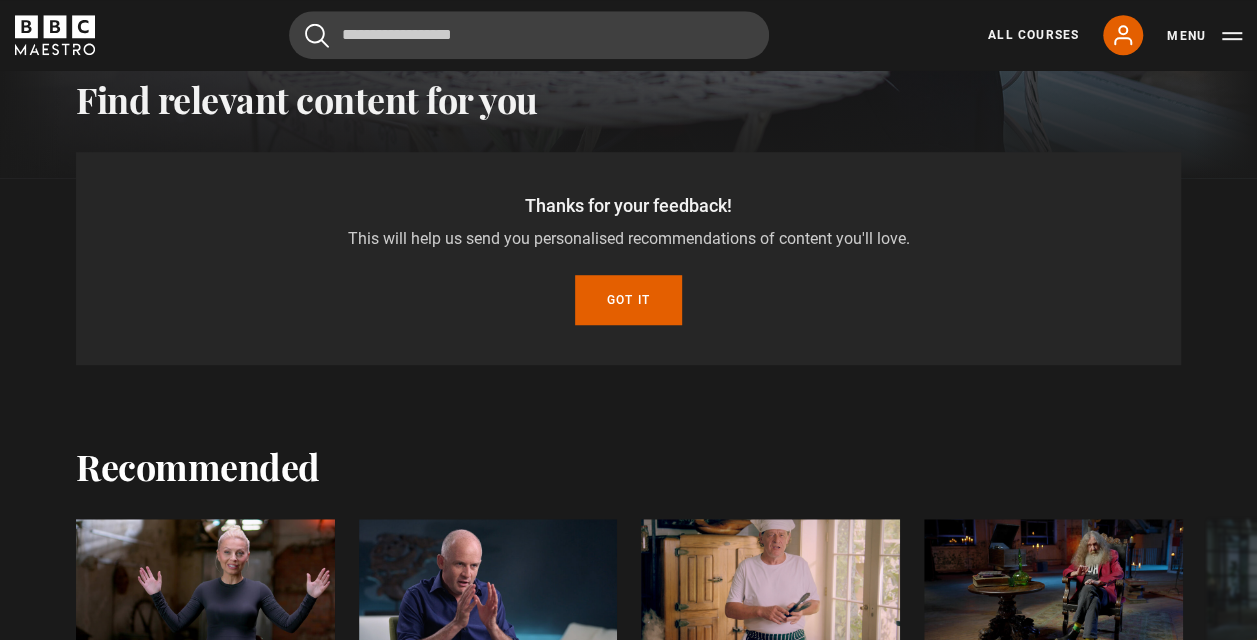 scroll, scrollTop: 535, scrollLeft: 0, axis: vertical 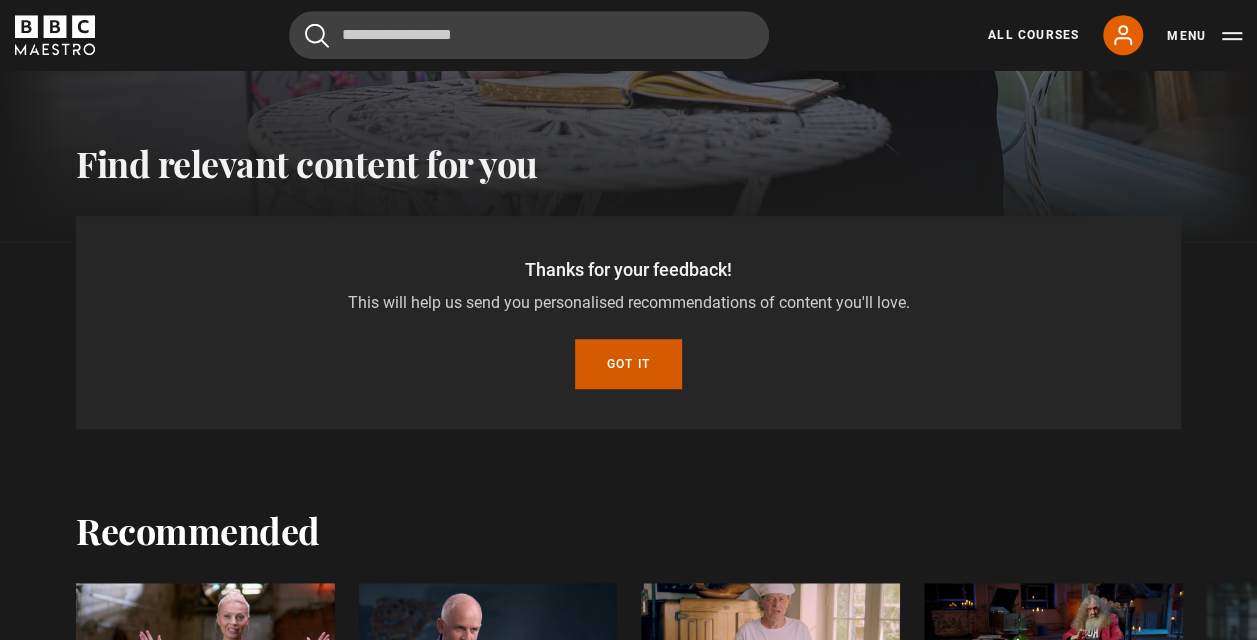 click on "Got it" at bounding box center (628, 364) 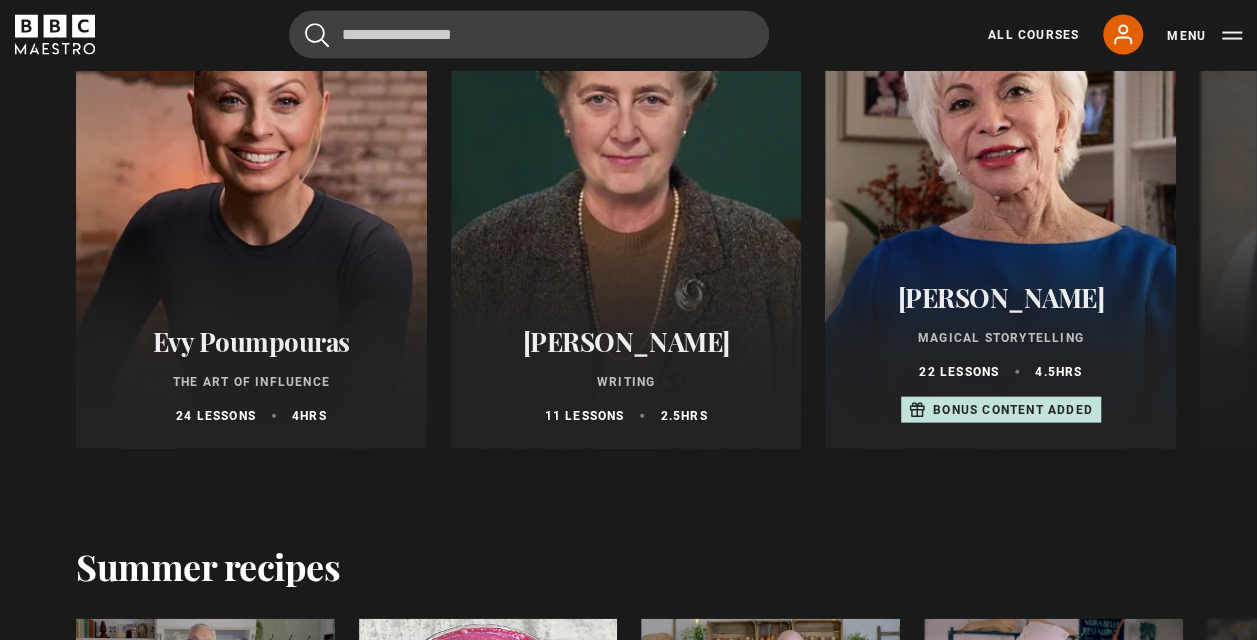scroll, scrollTop: 2033, scrollLeft: 0, axis: vertical 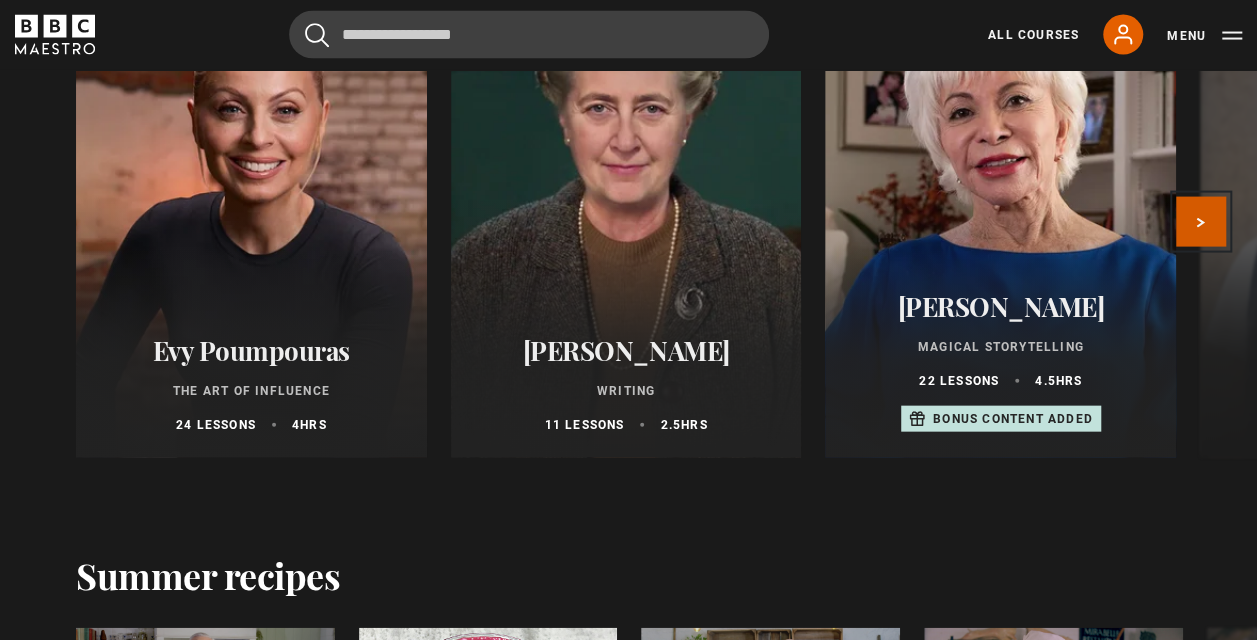 click on "Next" at bounding box center (1201, 222) 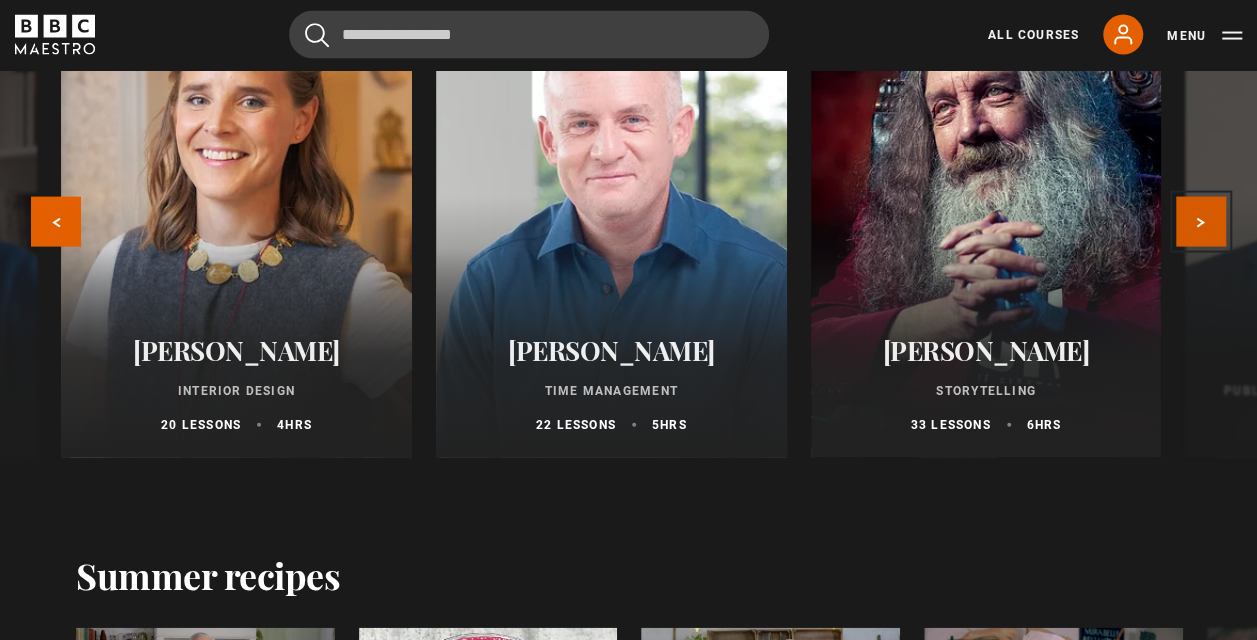 click on "Next" at bounding box center [1201, 222] 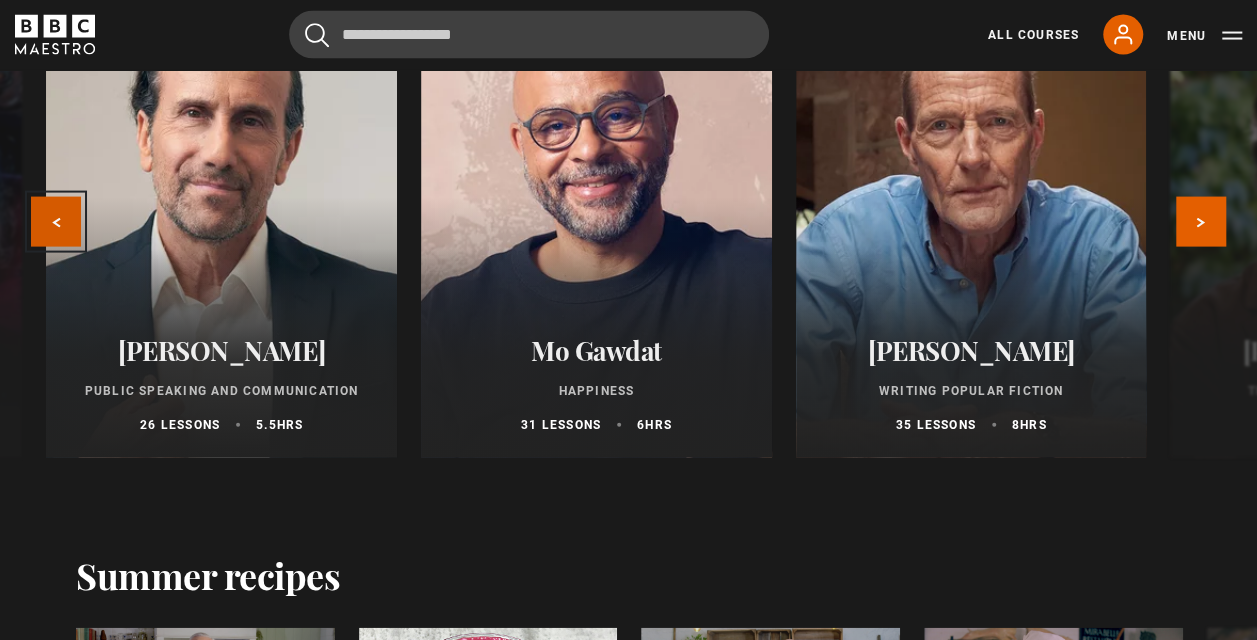 click on "Previous" at bounding box center [56, 222] 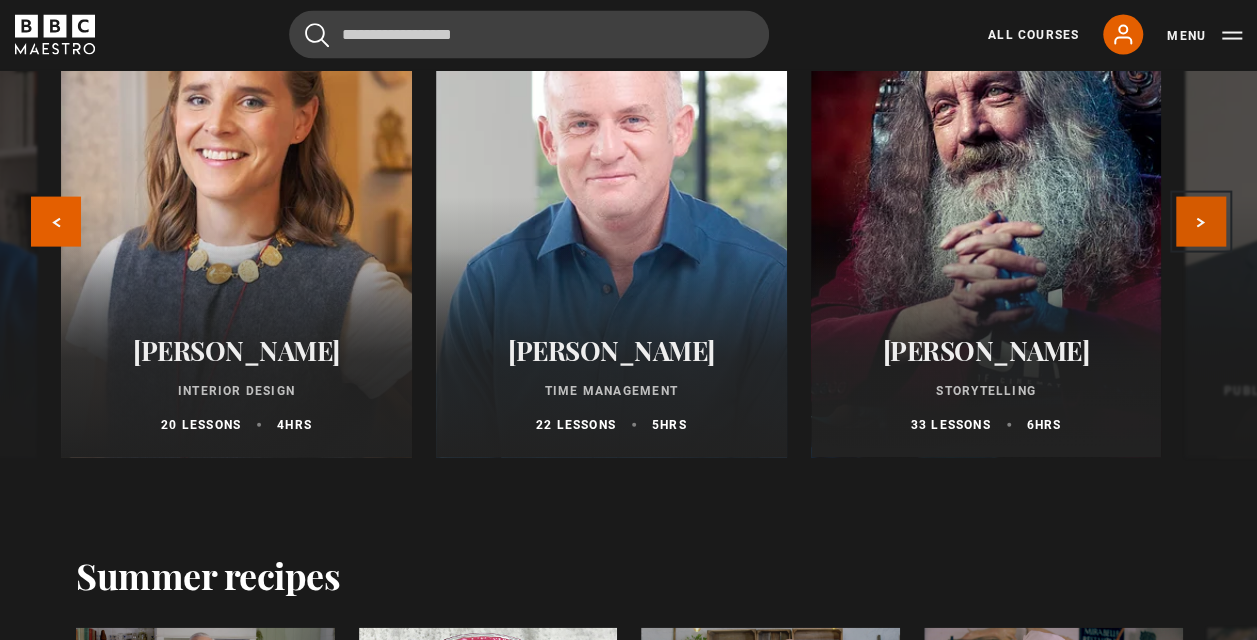 click on "Next" at bounding box center (1201, 222) 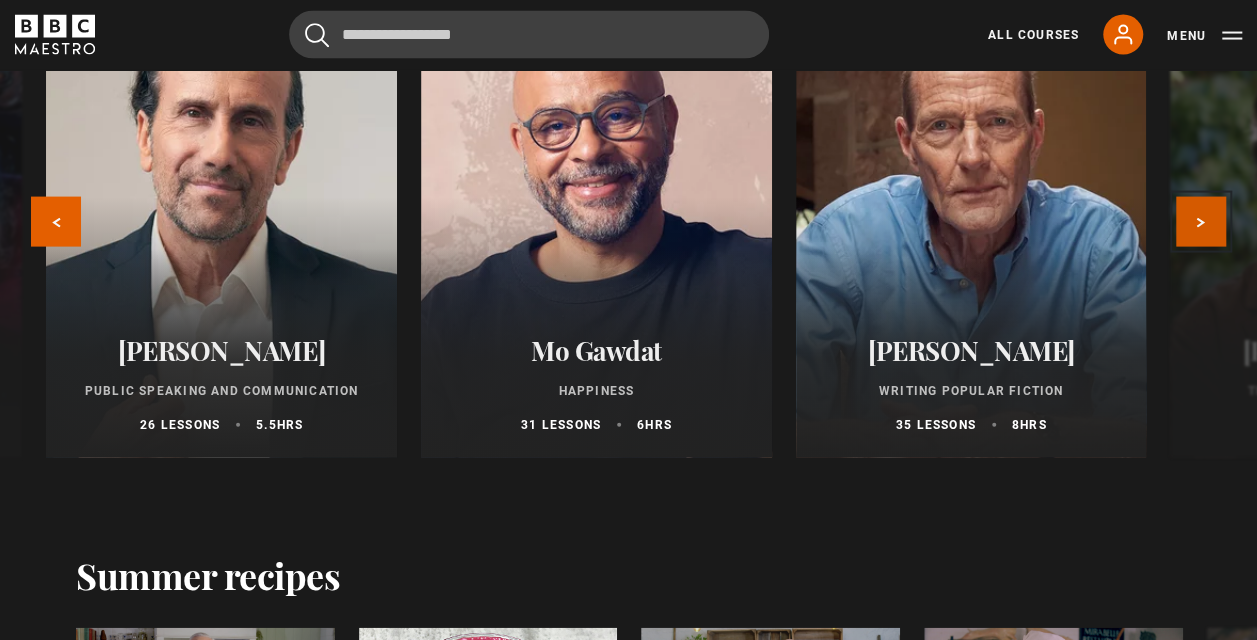 click on "Next" at bounding box center [1201, 222] 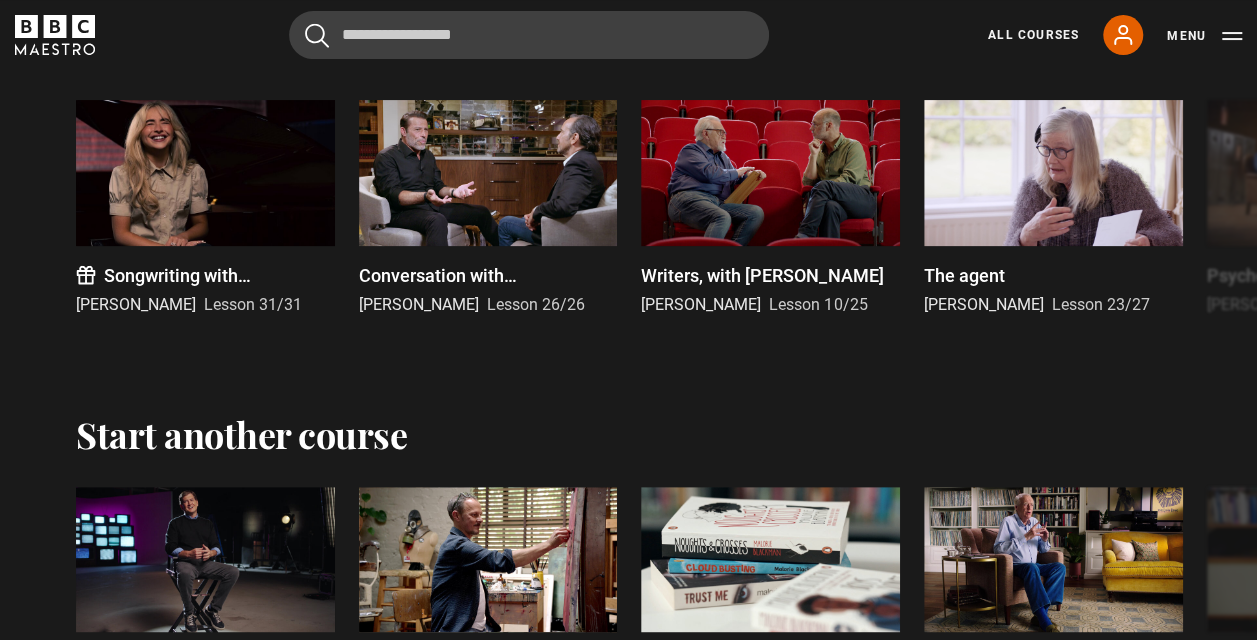 scroll, scrollTop: 3981, scrollLeft: 0, axis: vertical 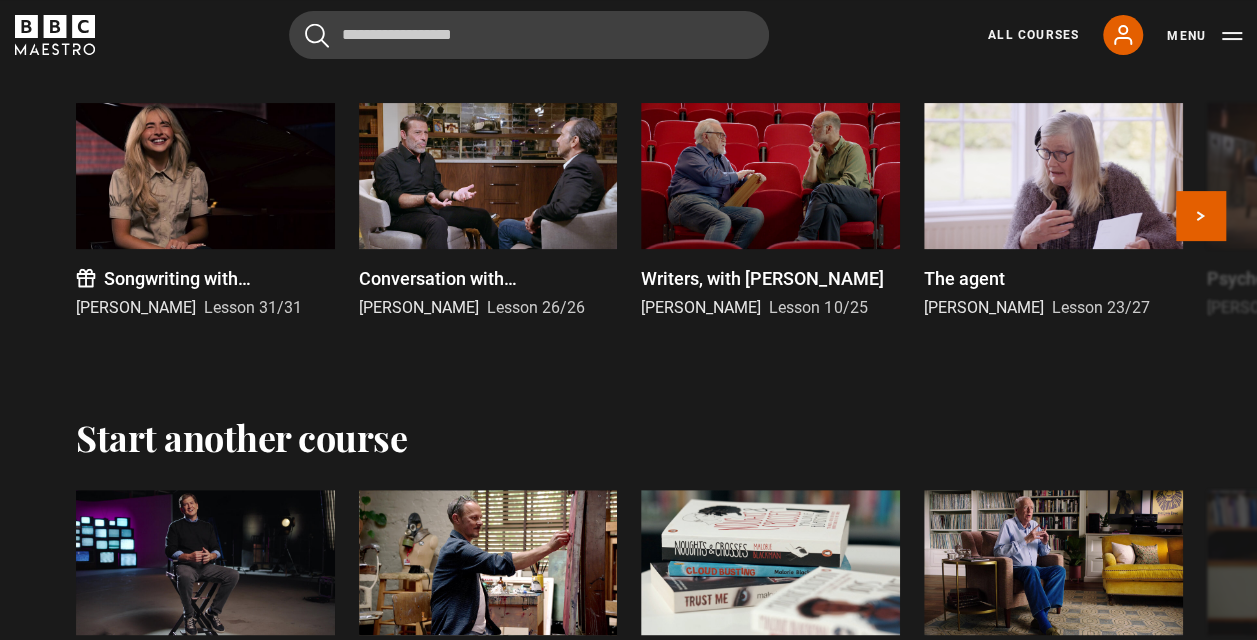 click on "Songwriting with Sabrina Carpenter" at bounding box center [219, 278] 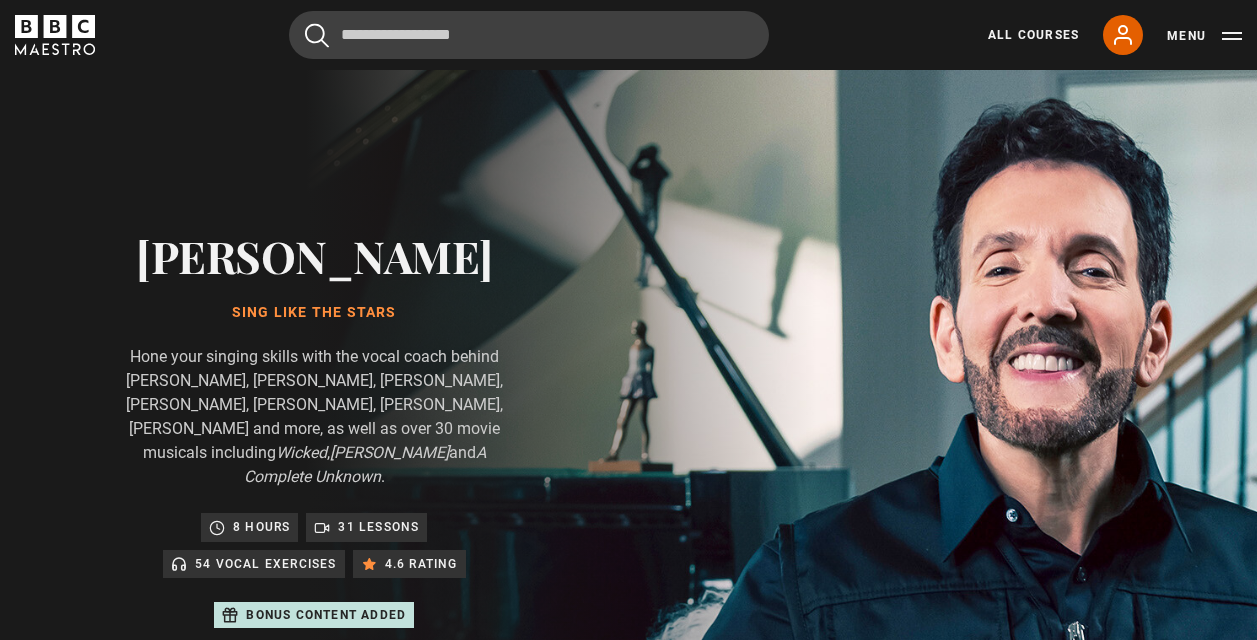 scroll, scrollTop: 956, scrollLeft: 0, axis: vertical 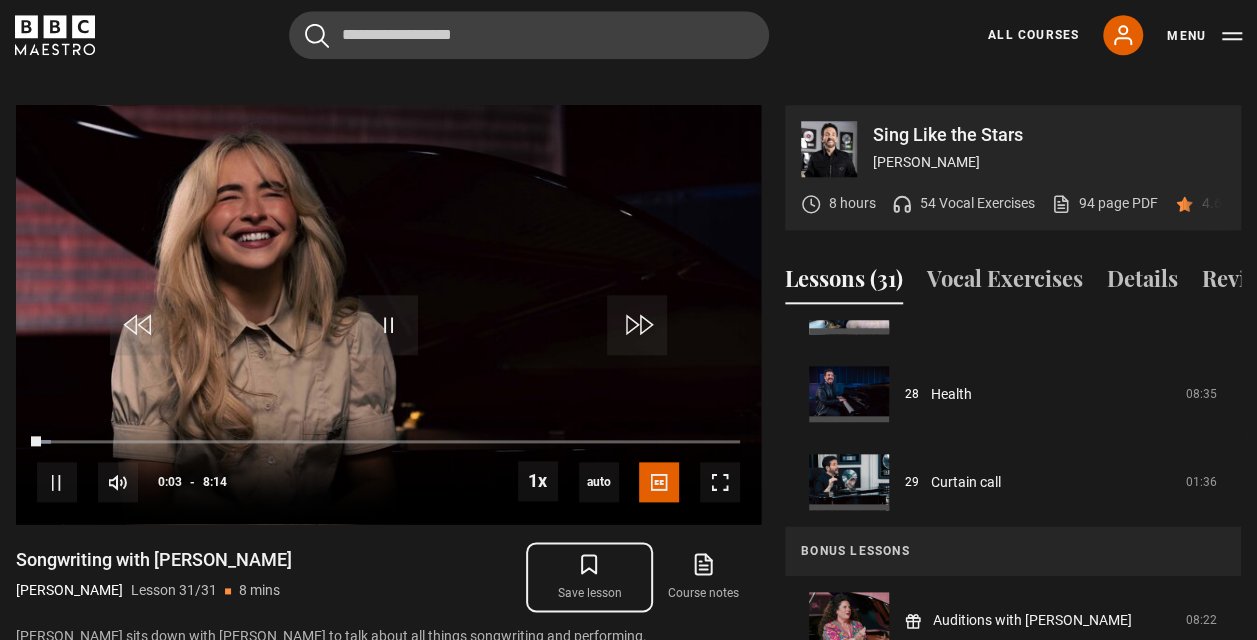 click 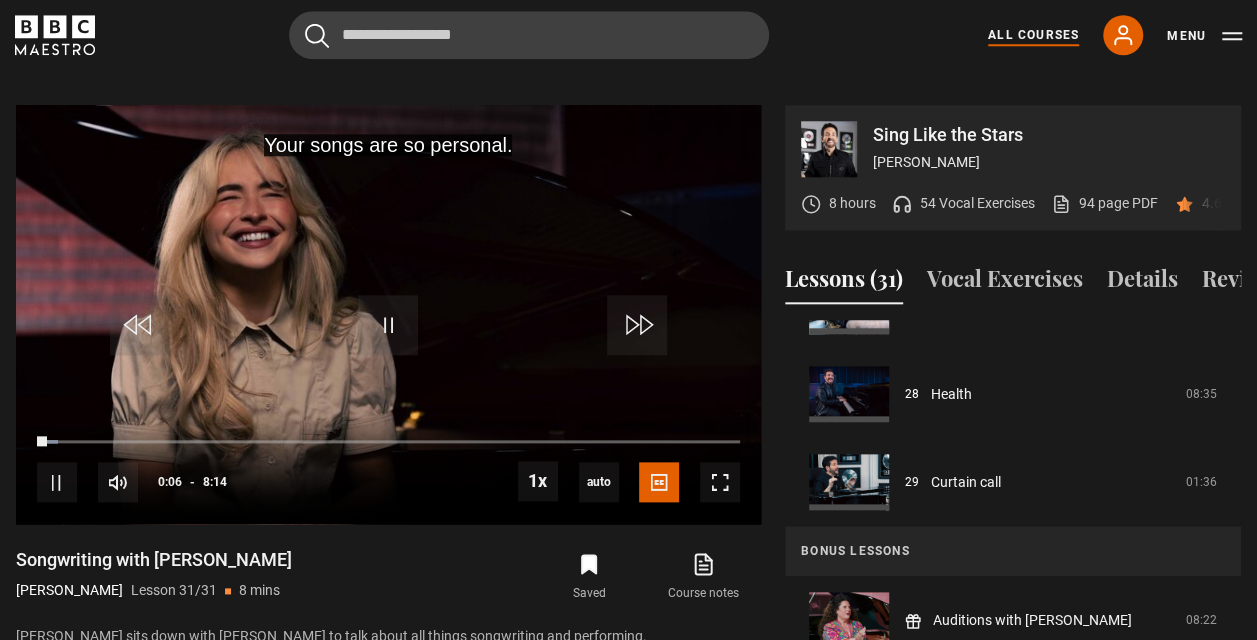 click on "All Courses" at bounding box center (1033, 35) 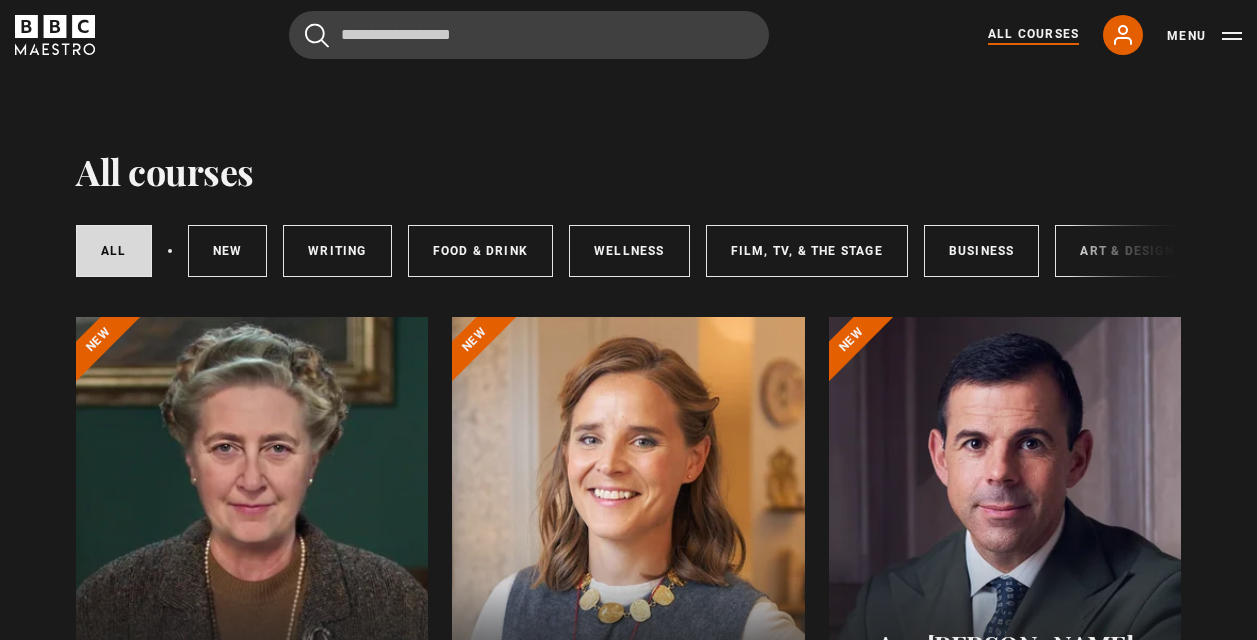scroll, scrollTop: 0, scrollLeft: 0, axis: both 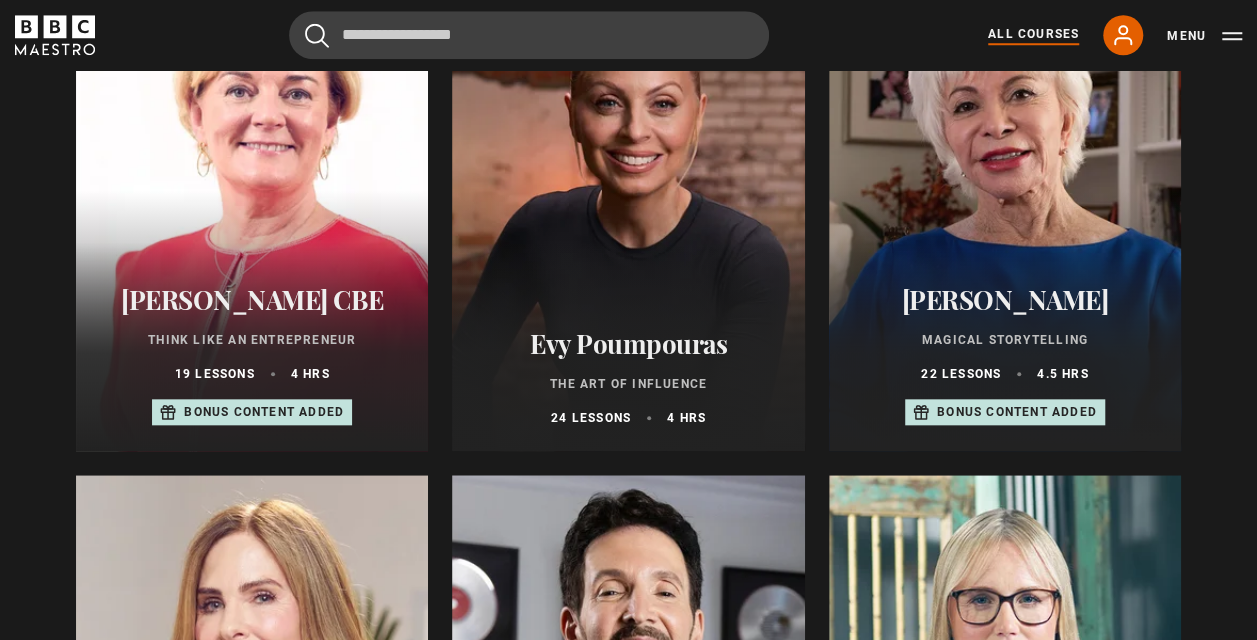 click on "[PERSON_NAME] CBE" at bounding box center [252, 299] 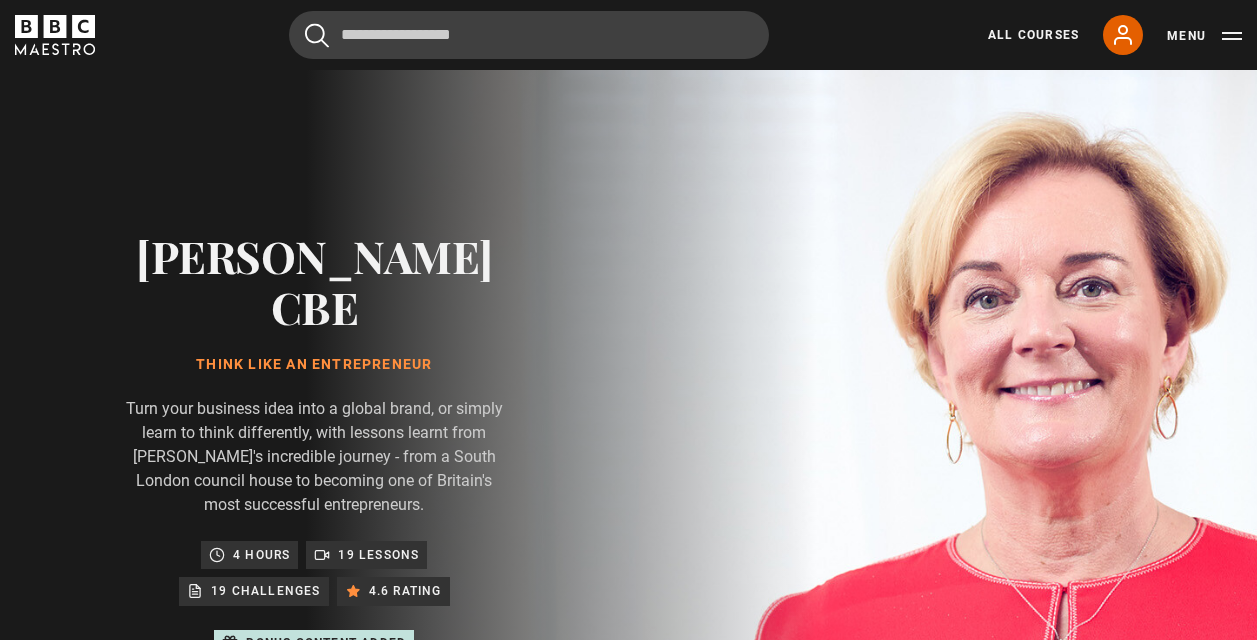 scroll, scrollTop: 0, scrollLeft: 0, axis: both 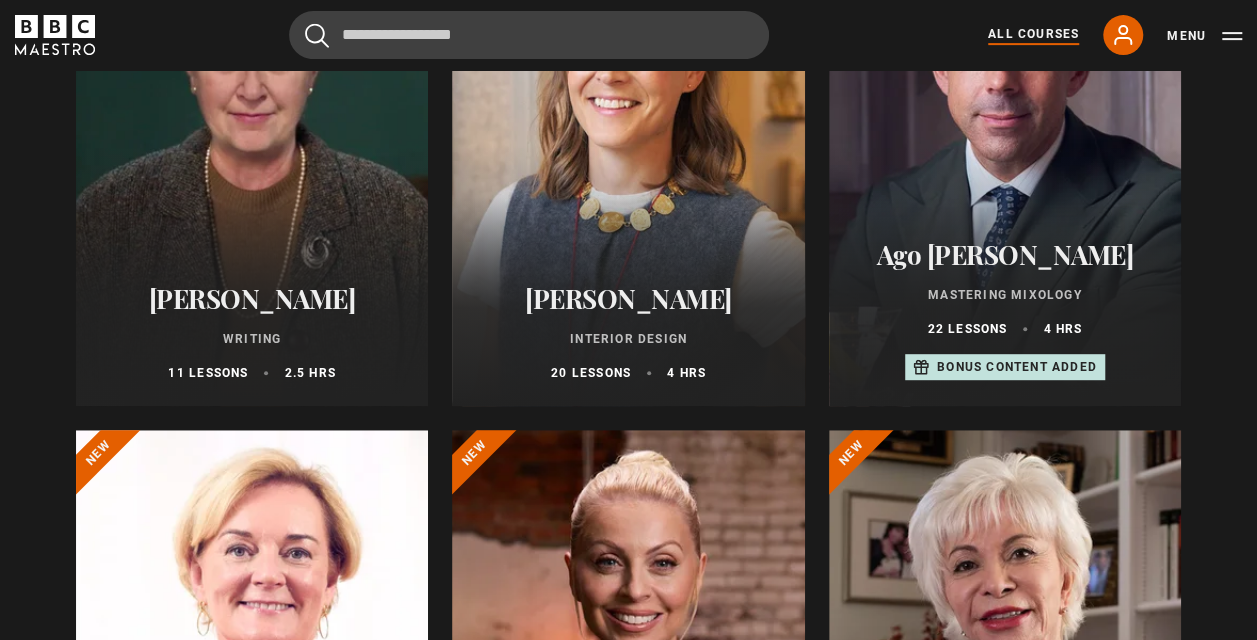click on "[PERSON_NAME]" at bounding box center [628, 298] 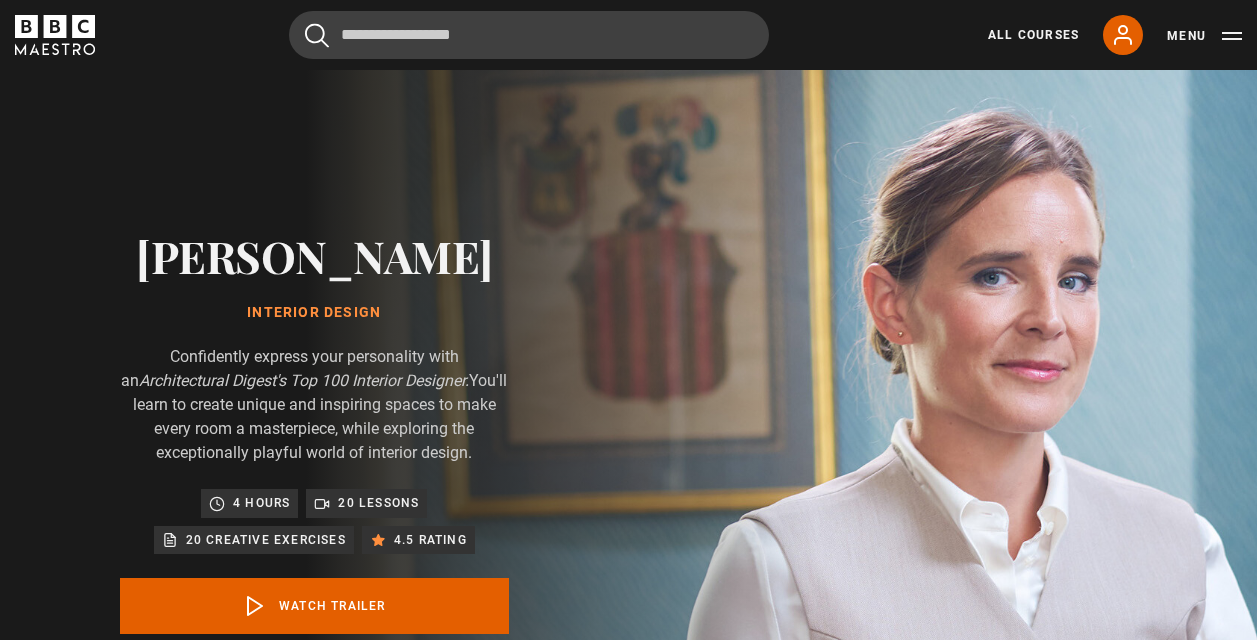 scroll, scrollTop: 111, scrollLeft: 0, axis: vertical 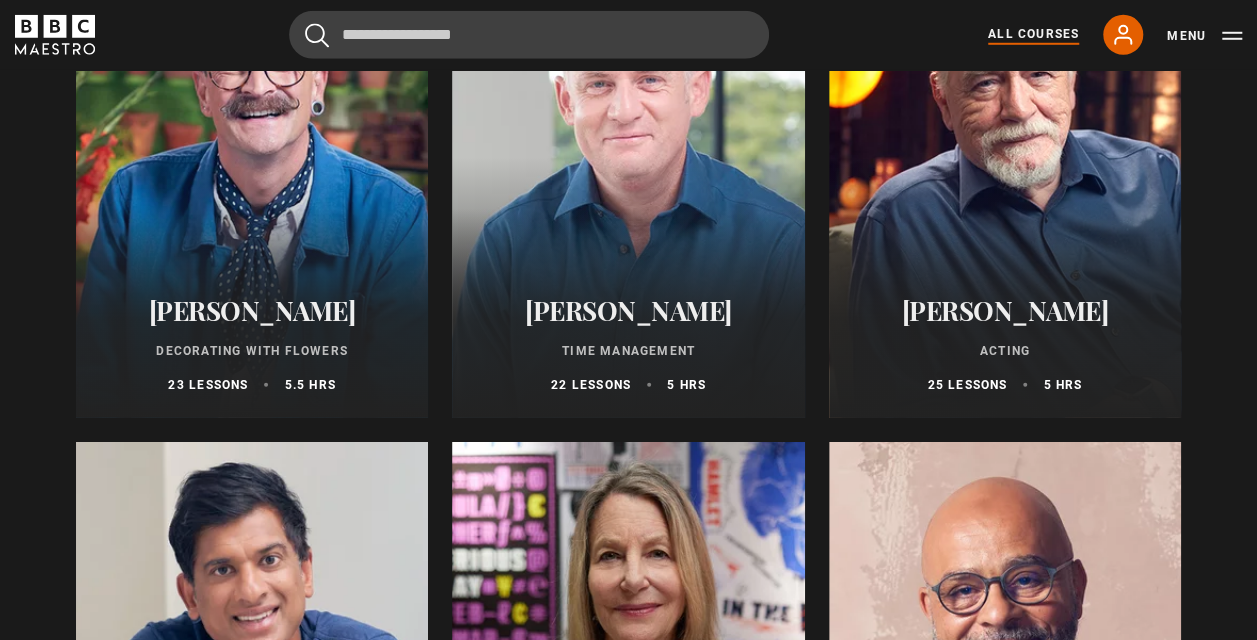 click on "Acting" at bounding box center [1005, 351] 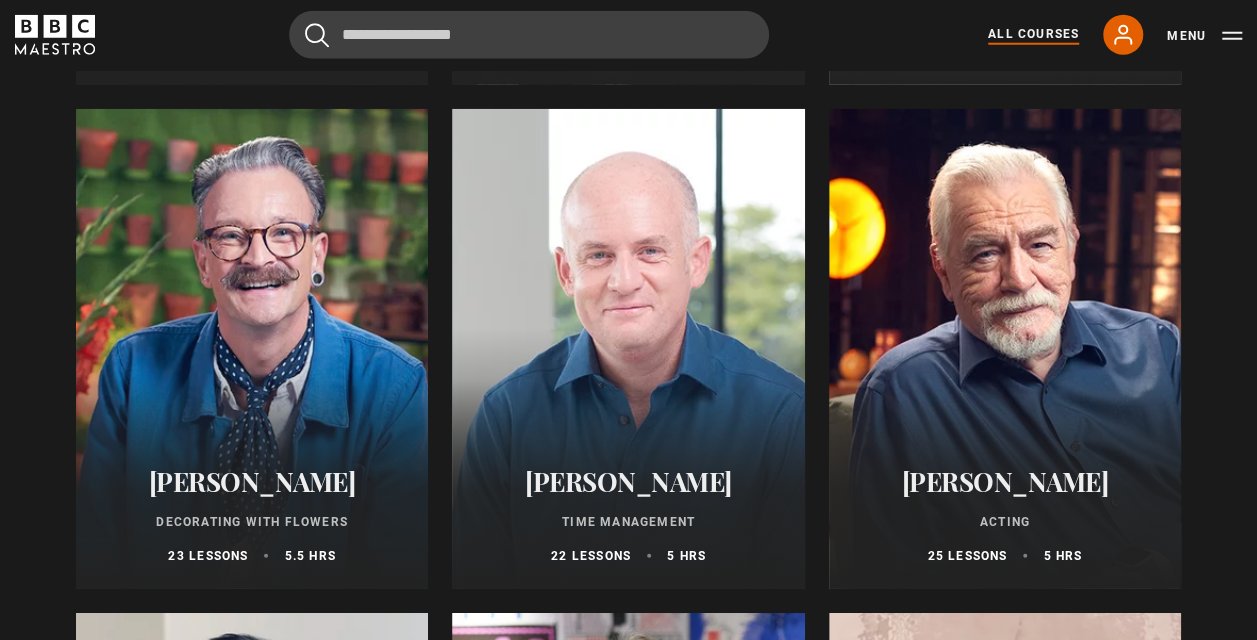 scroll, scrollTop: 2727, scrollLeft: 0, axis: vertical 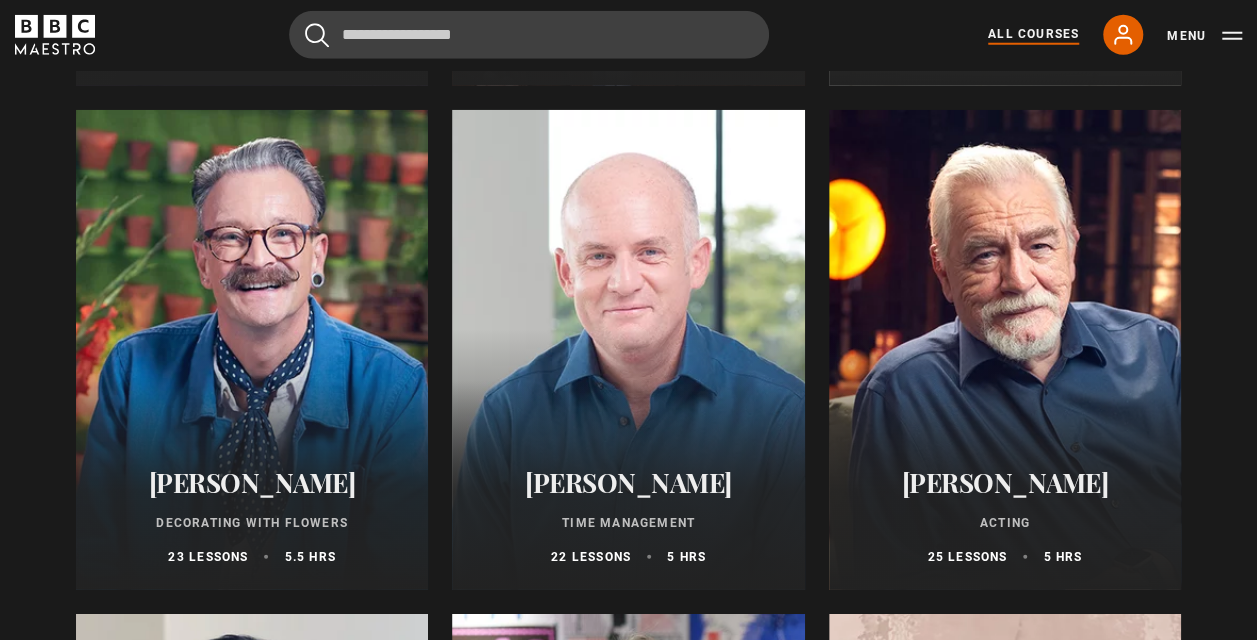 click at bounding box center (628, 350) 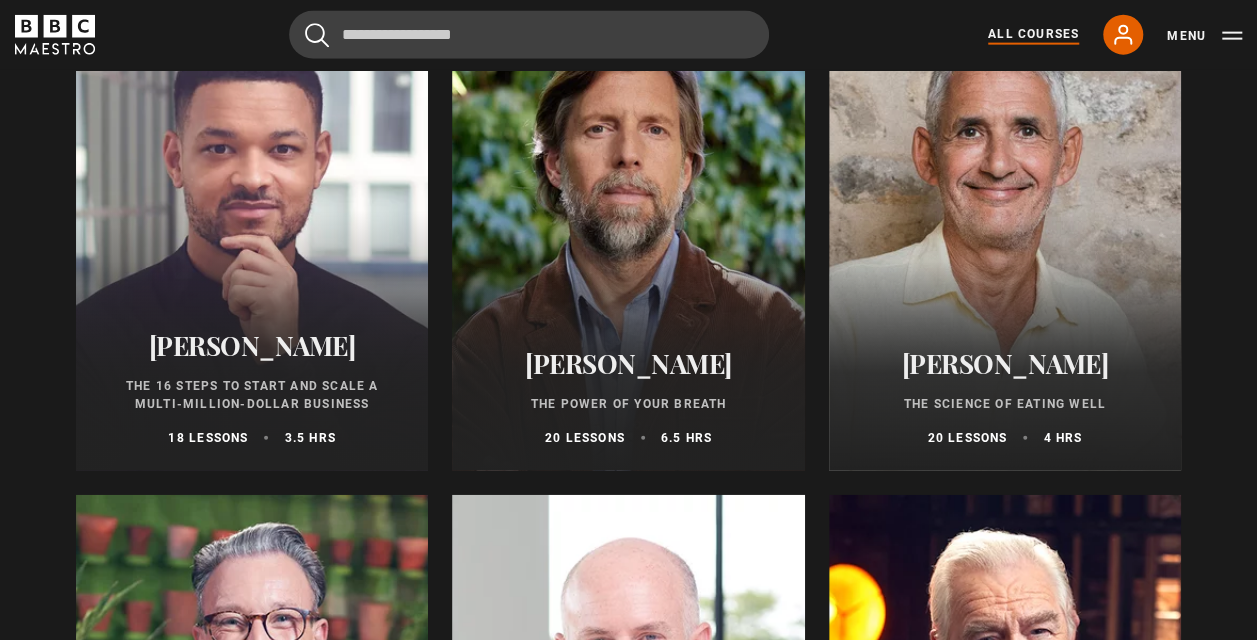 scroll, scrollTop: 2335, scrollLeft: 0, axis: vertical 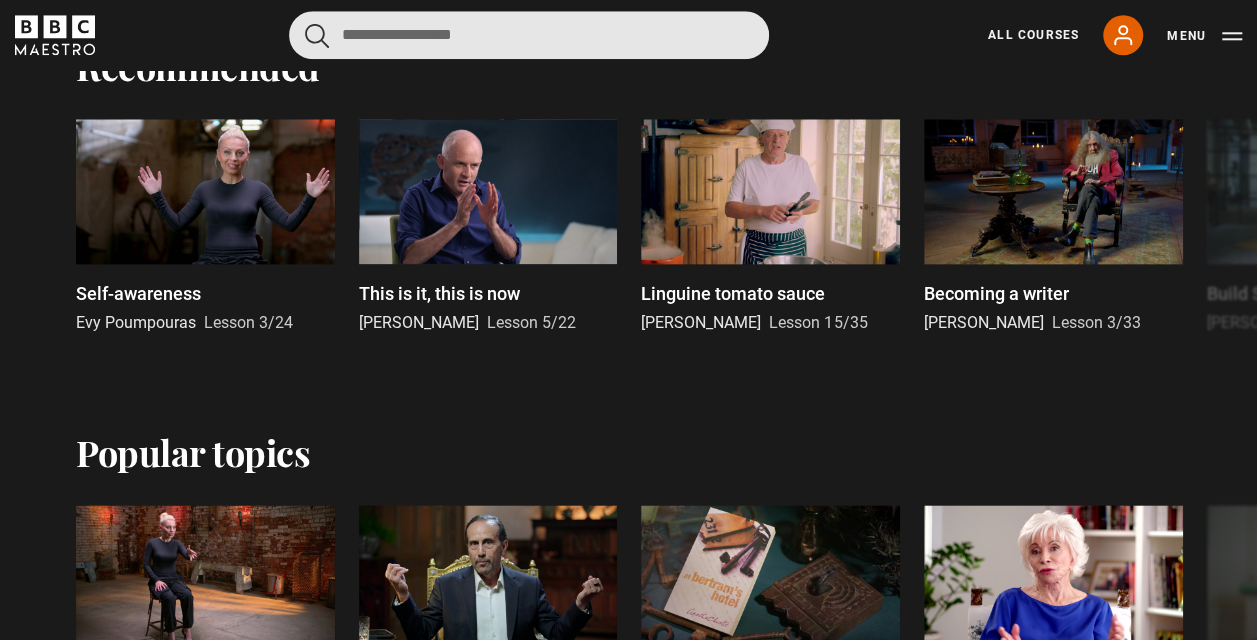 click at bounding box center (529, 35) 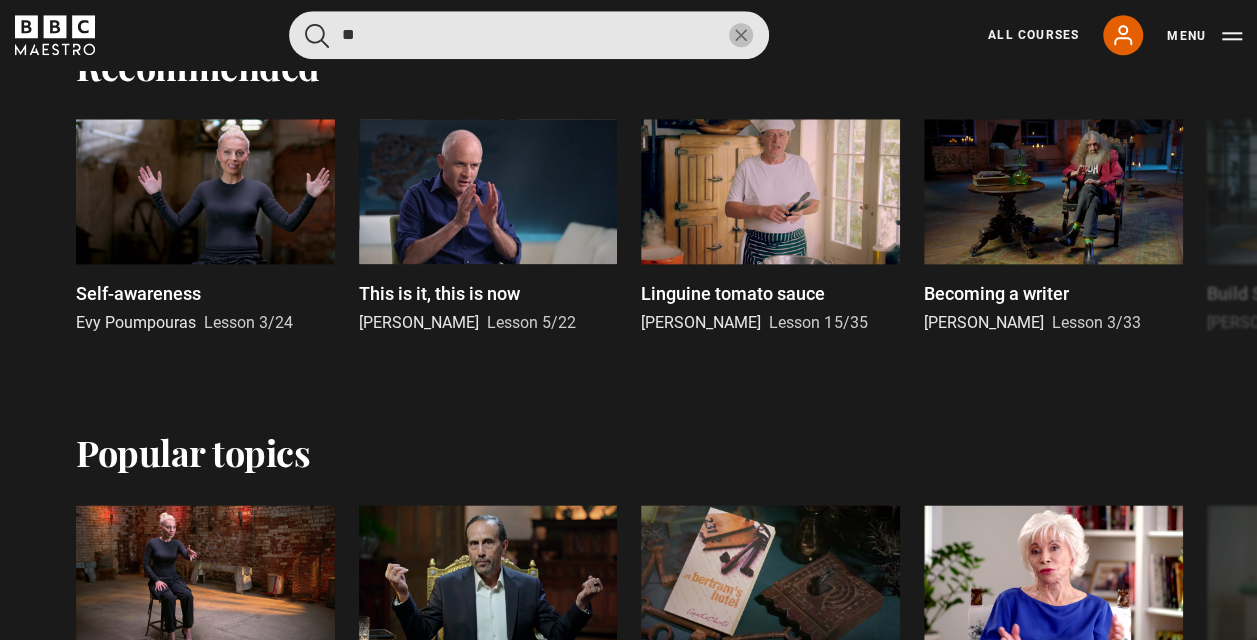 type on "***" 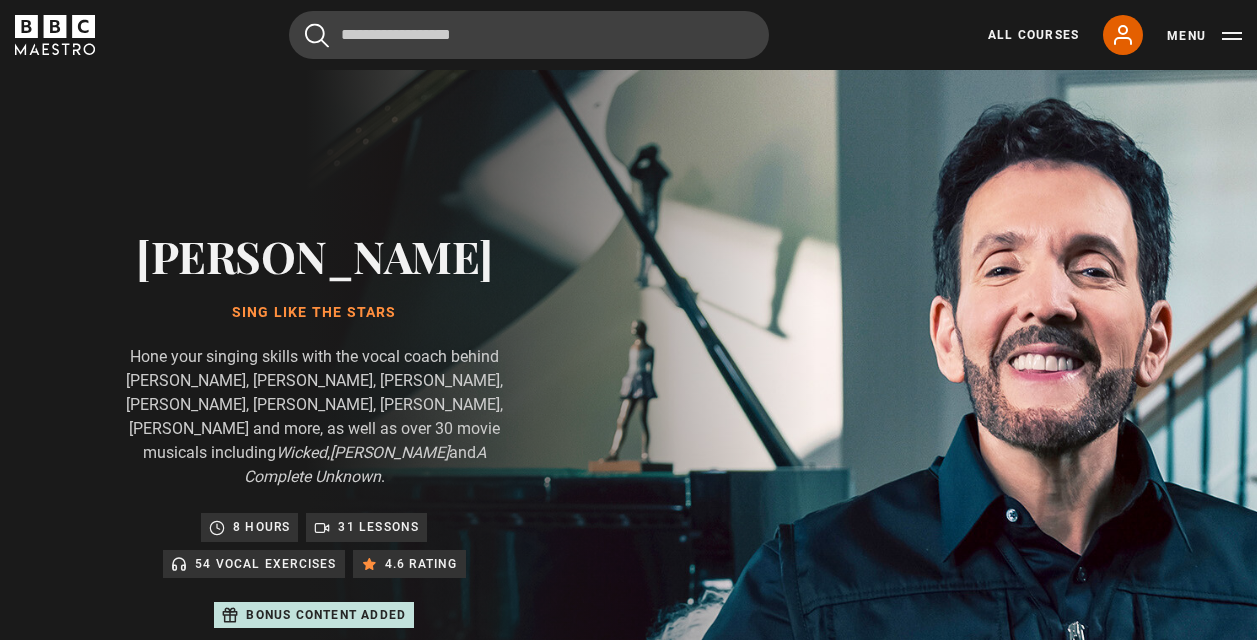 scroll, scrollTop: 0, scrollLeft: 0, axis: both 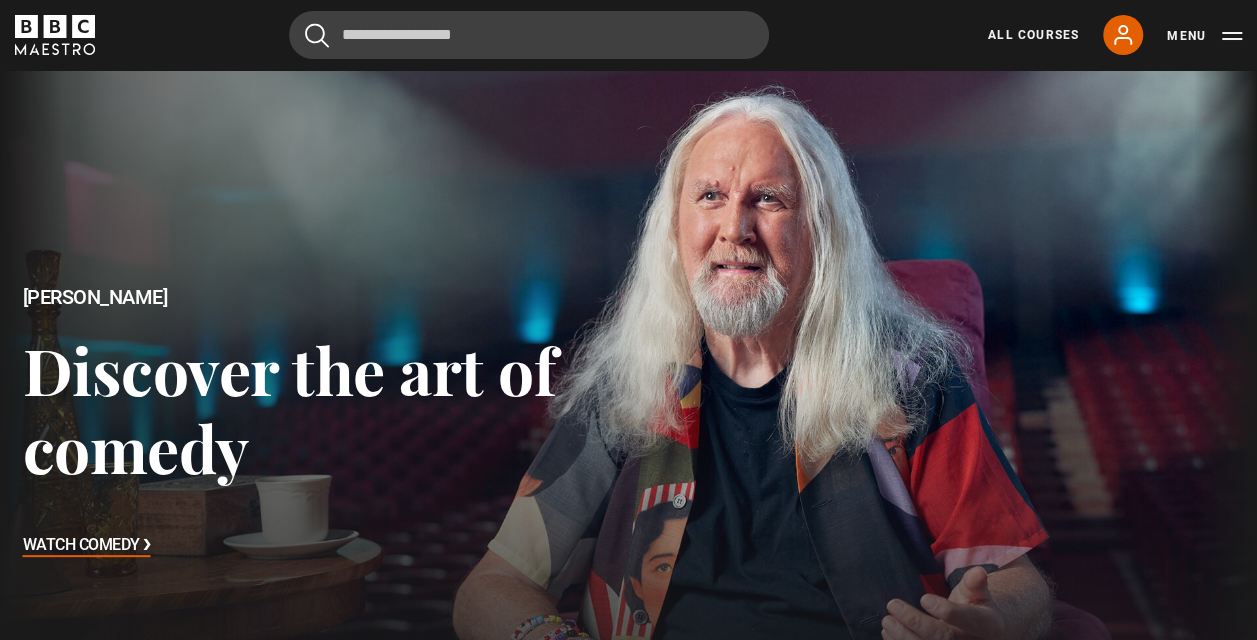 click on "All Courses
My Account
Search
Menu" at bounding box center [1103, 35] 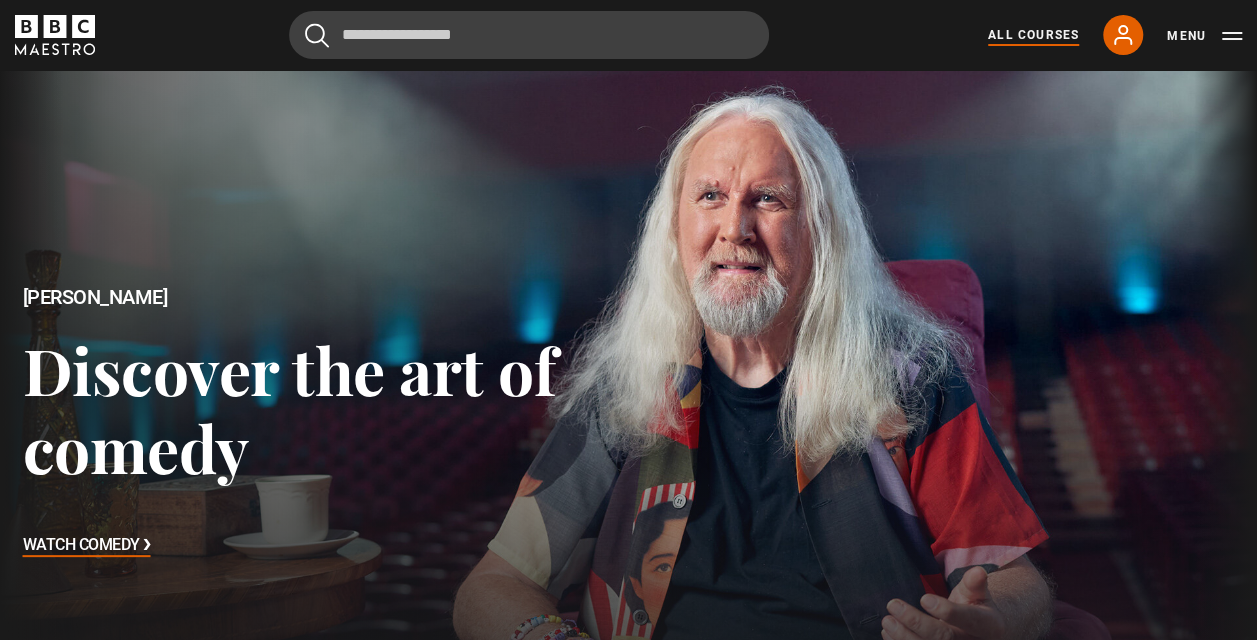 click on "All Courses" at bounding box center [1033, 35] 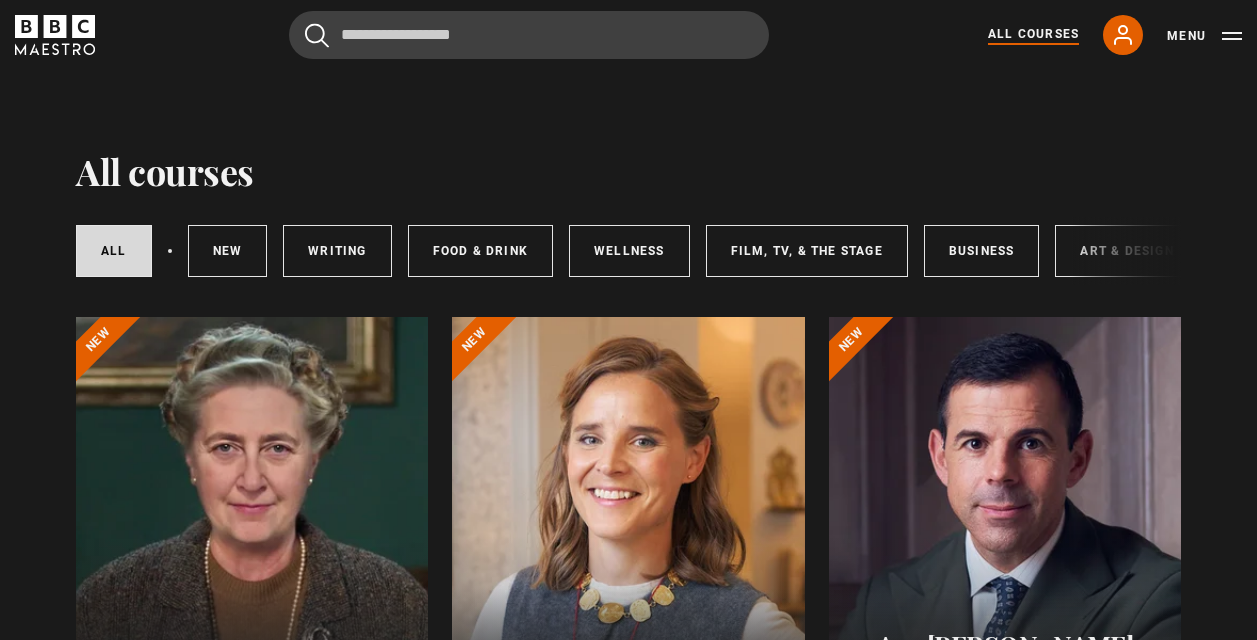 scroll, scrollTop: 0, scrollLeft: 0, axis: both 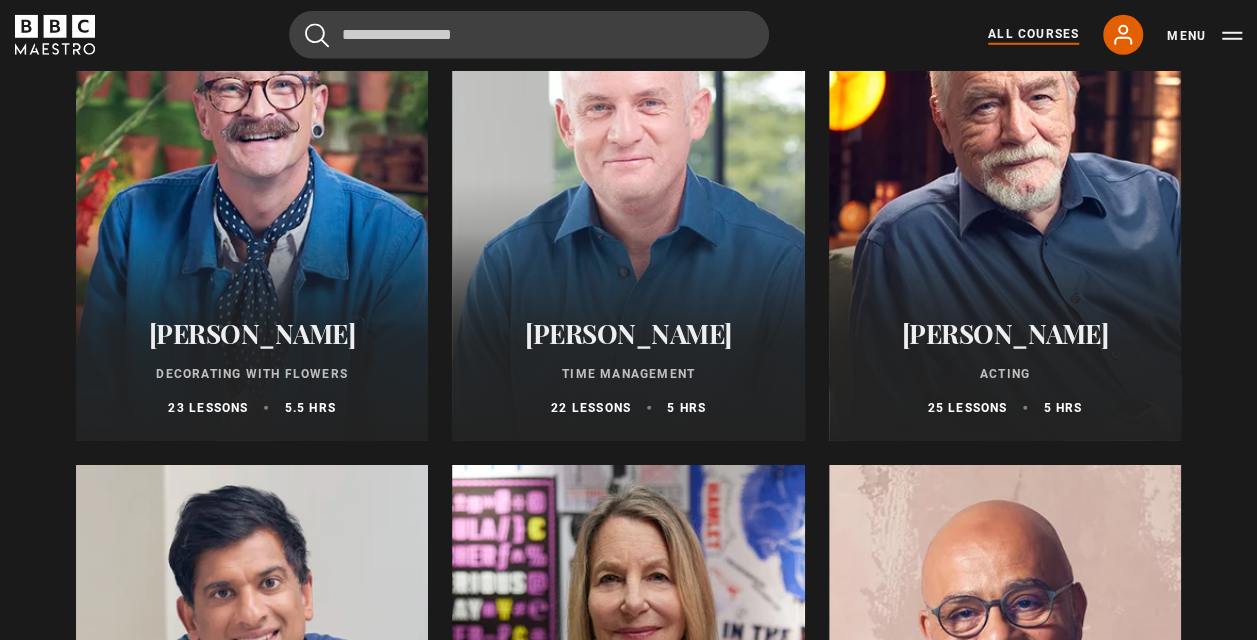 click on "Acting" at bounding box center [1005, 374] 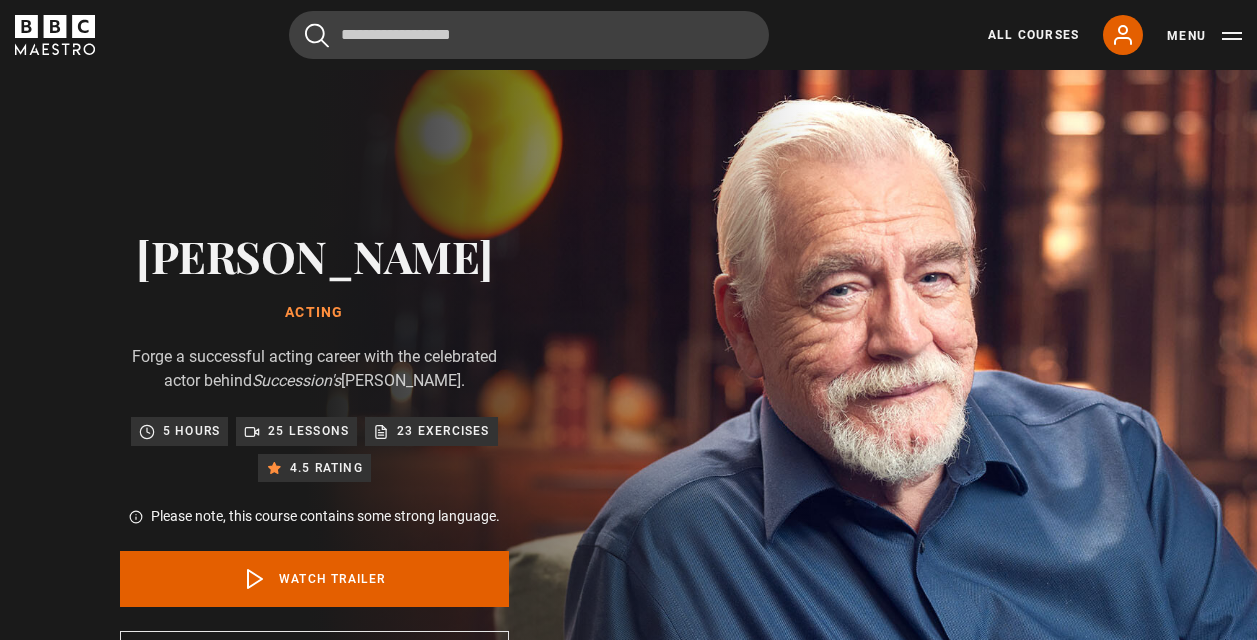 scroll, scrollTop: 0, scrollLeft: 0, axis: both 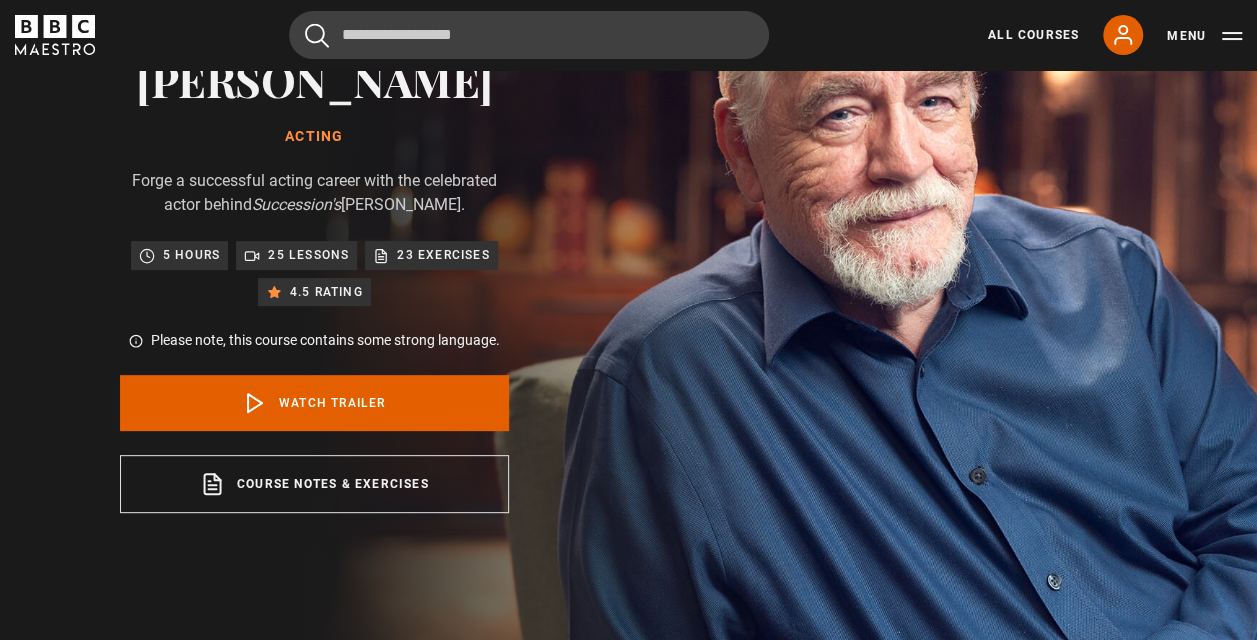 click on "25 lessons" at bounding box center (308, 255) 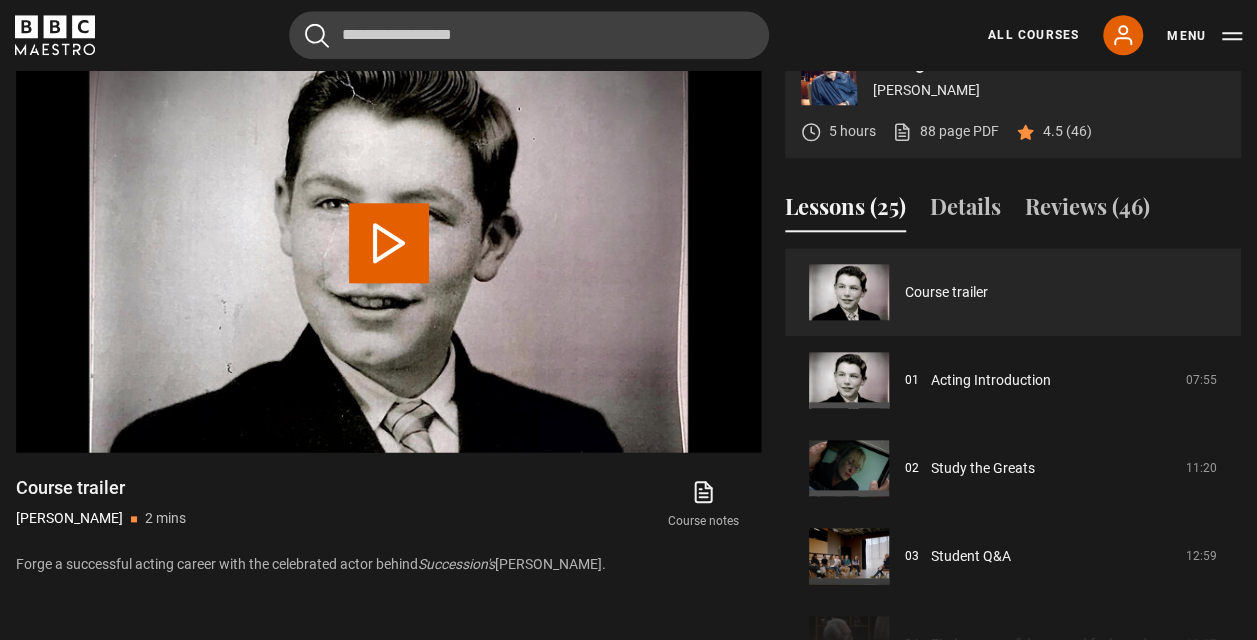 scroll, scrollTop: 898, scrollLeft: 0, axis: vertical 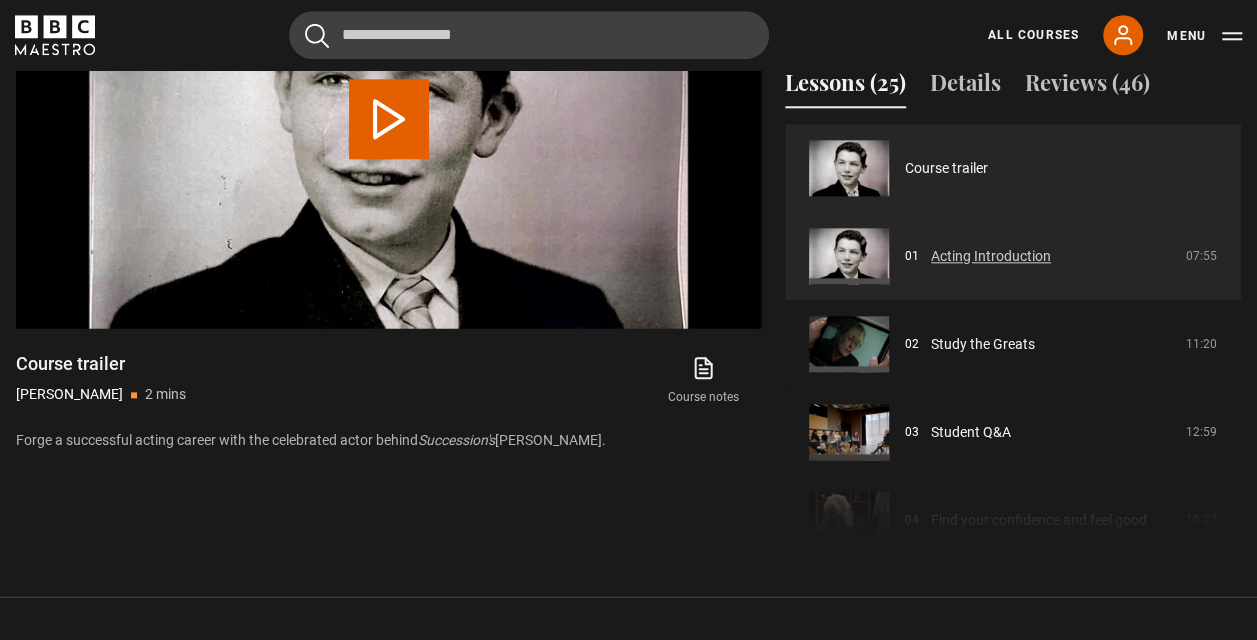 click on "Acting Introduction" at bounding box center [991, 256] 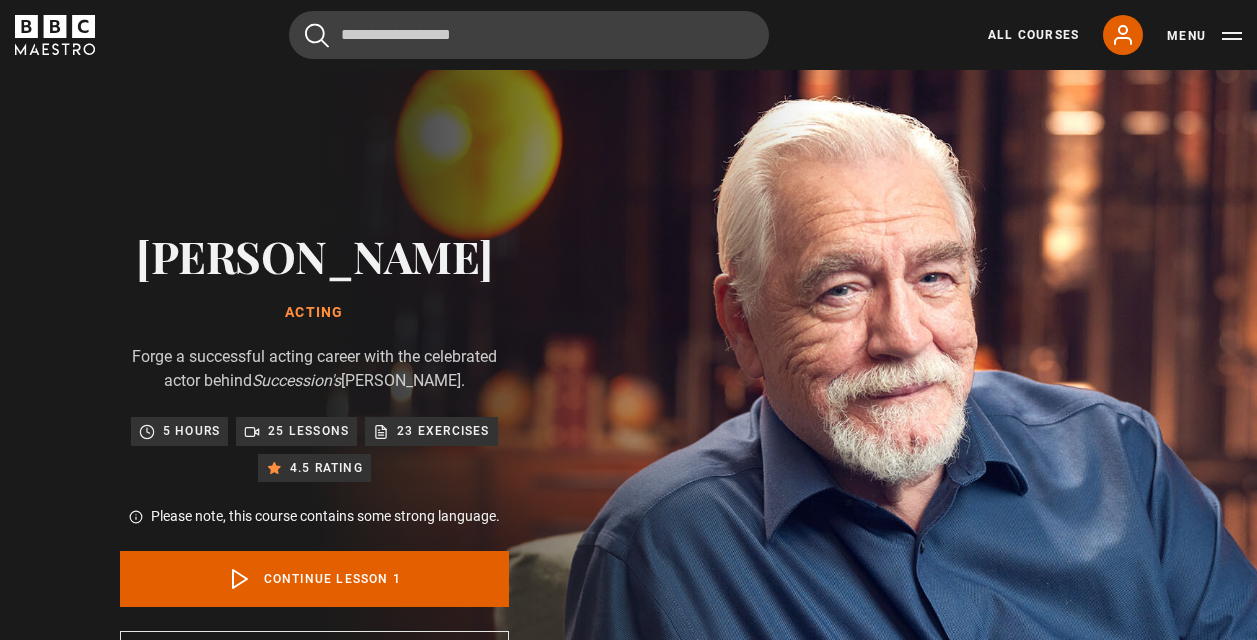 scroll, scrollTop: 848, scrollLeft: 0, axis: vertical 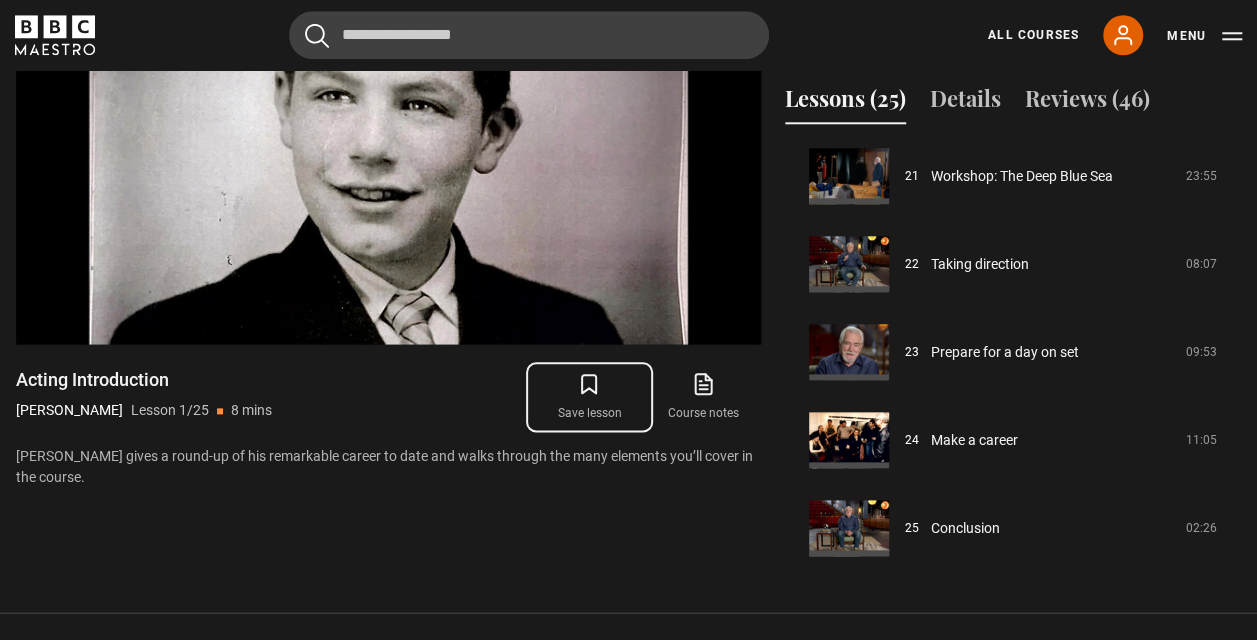 click 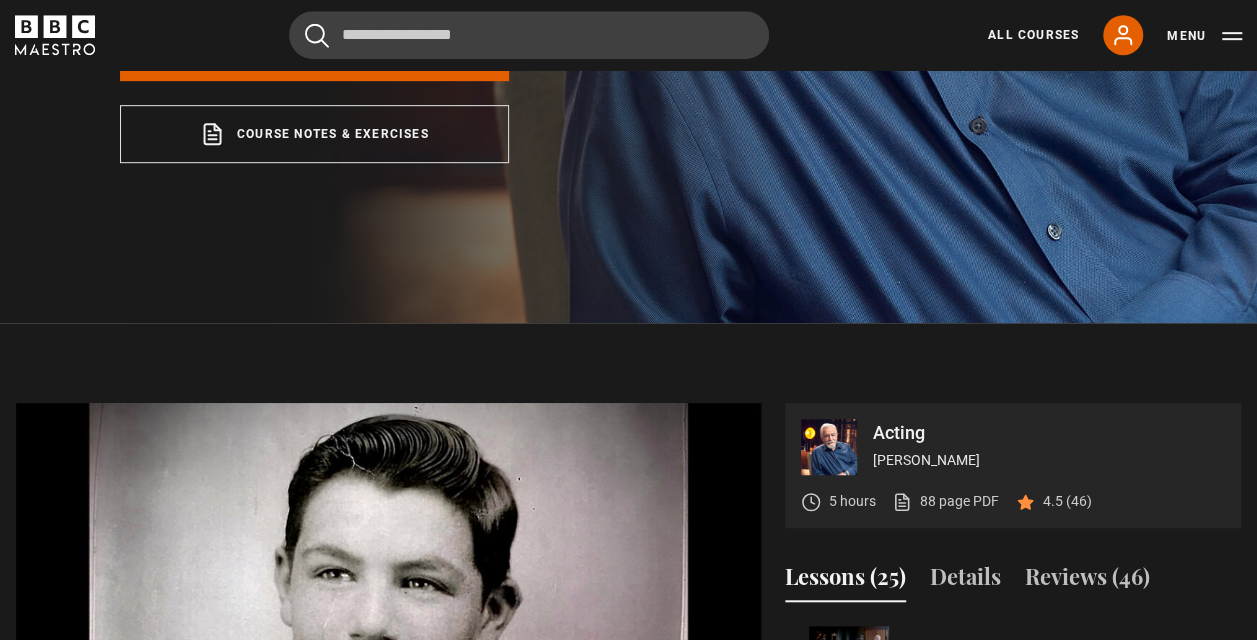 scroll, scrollTop: 694, scrollLeft: 0, axis: vertical 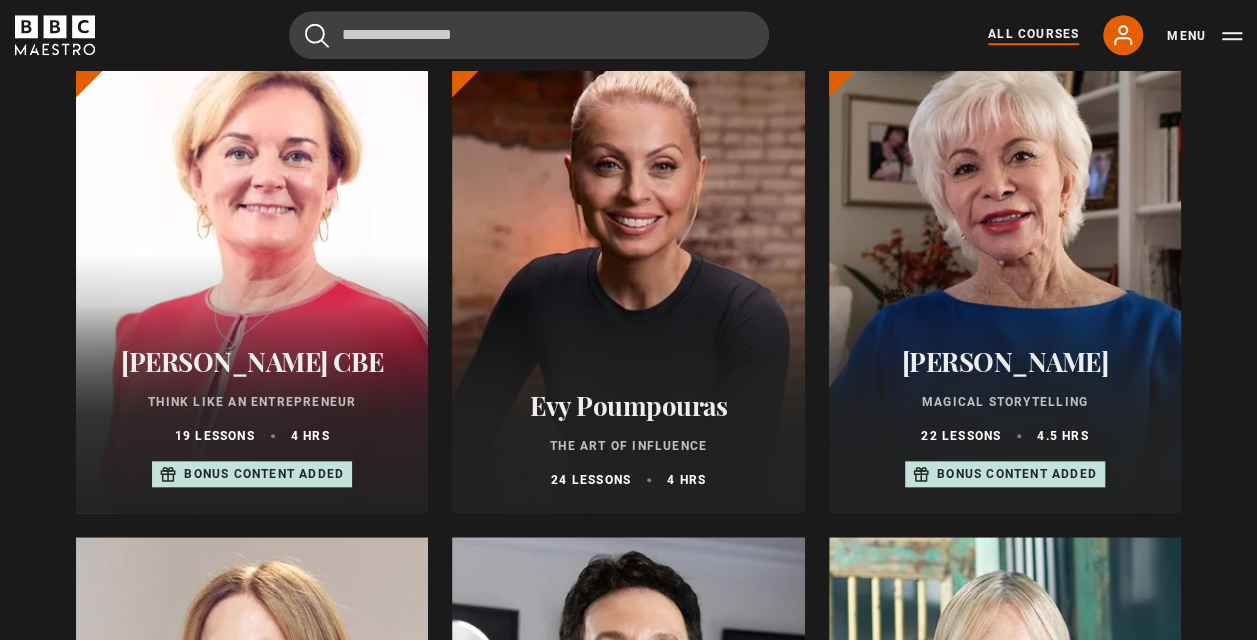click on "[PERSON_NAME] CBE" at bounding box center [252, 361] 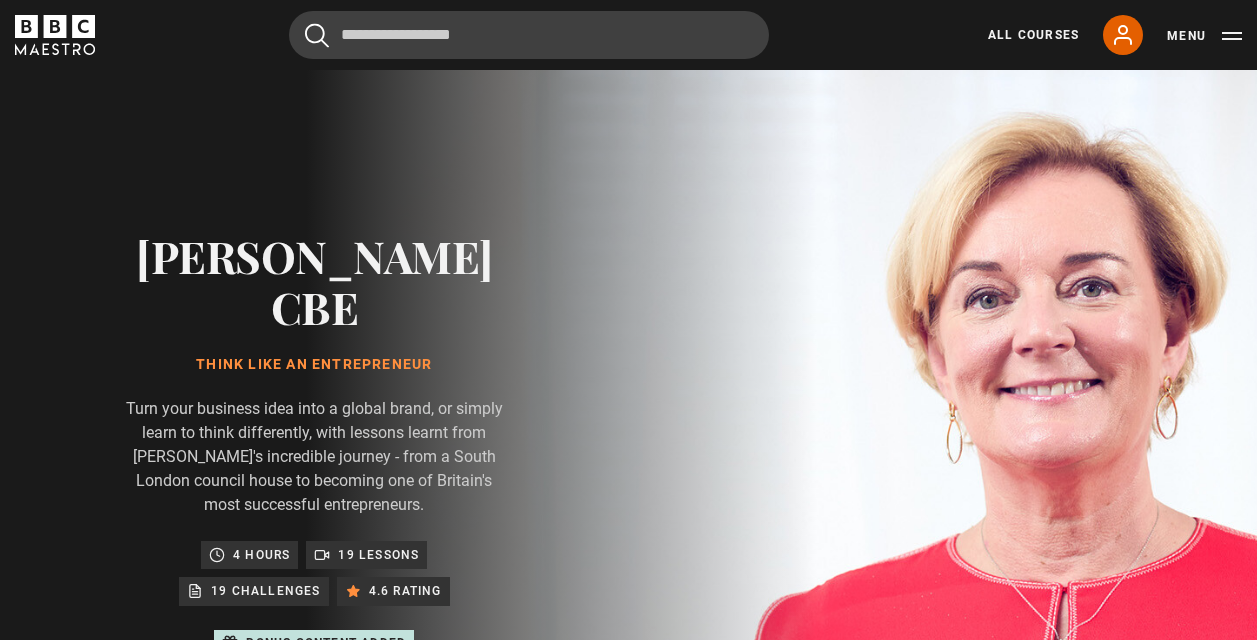 scroll, scrollTop: 0, scrollLeft: 0, axis: both 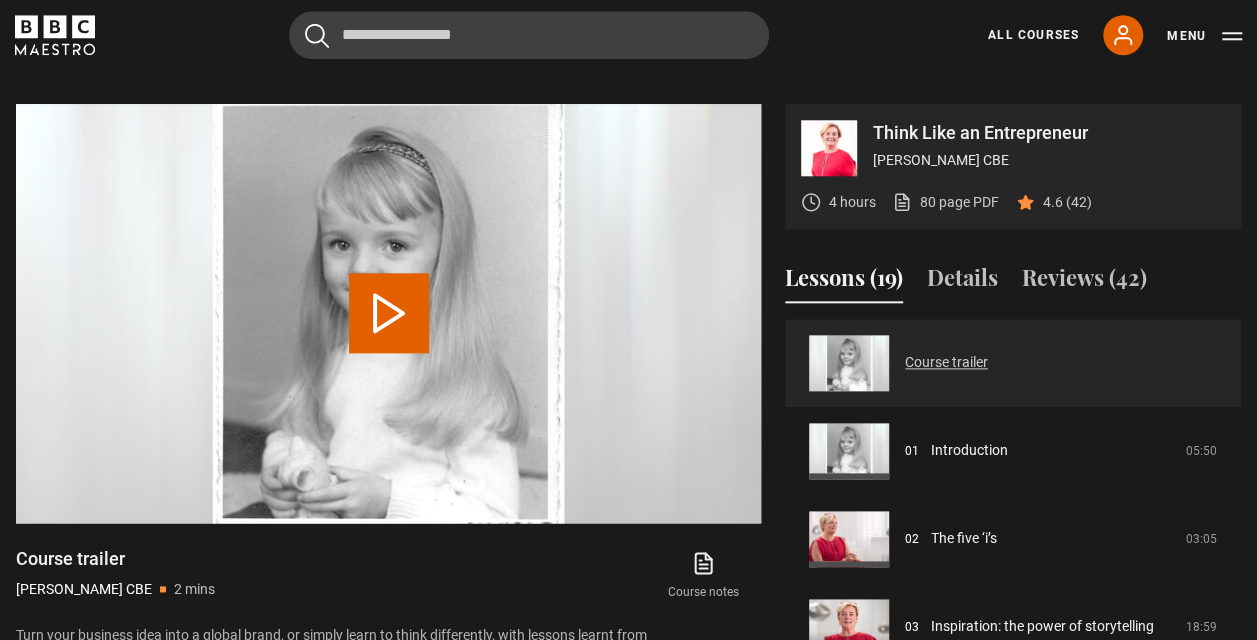 click on "Course trailer" at bounding box center [946, 362] 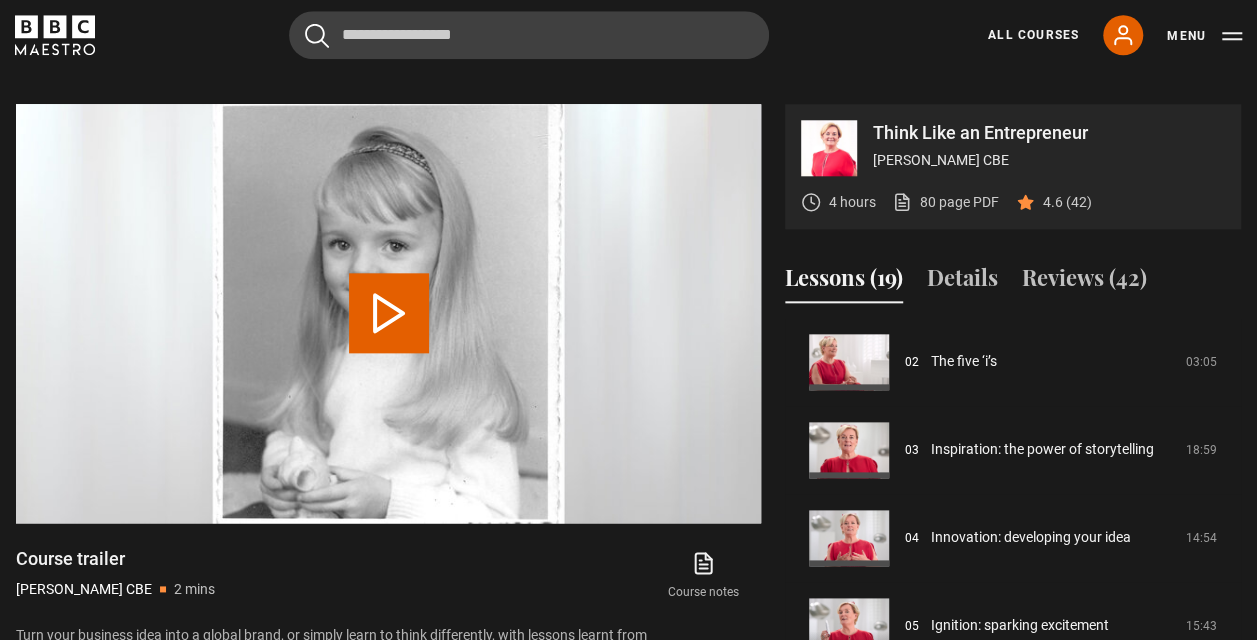 scroll, scrollTop: 170, scrollLeft: 0, axis: vertical 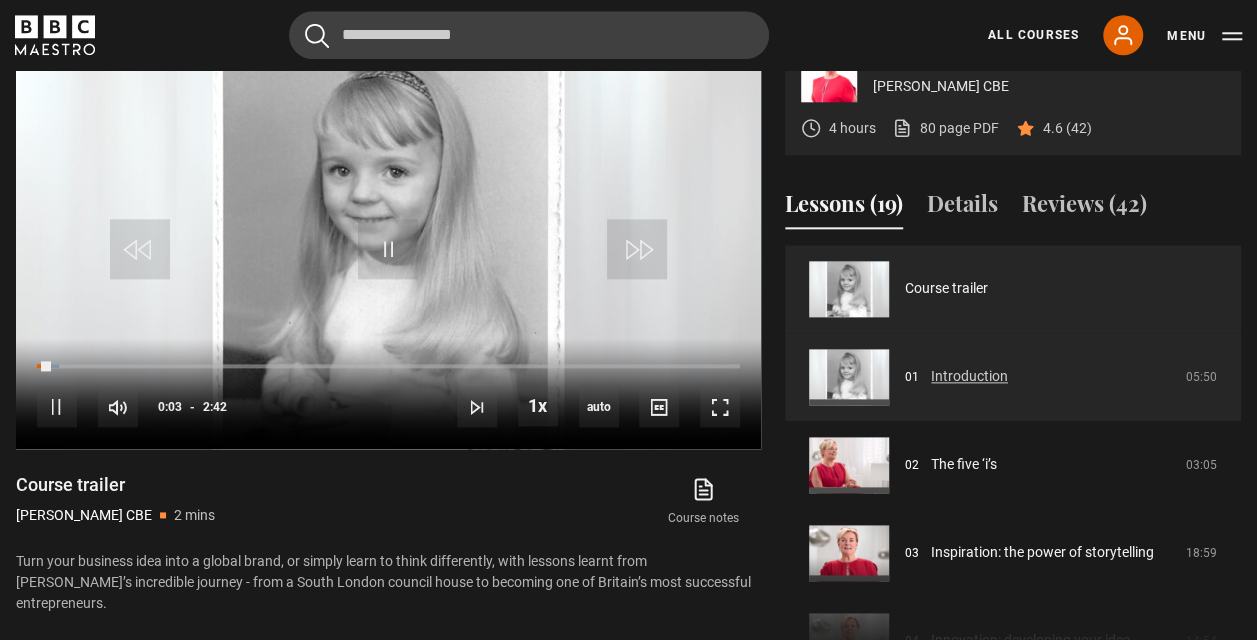 click on "Introduction" at bounding box center [969, 376] 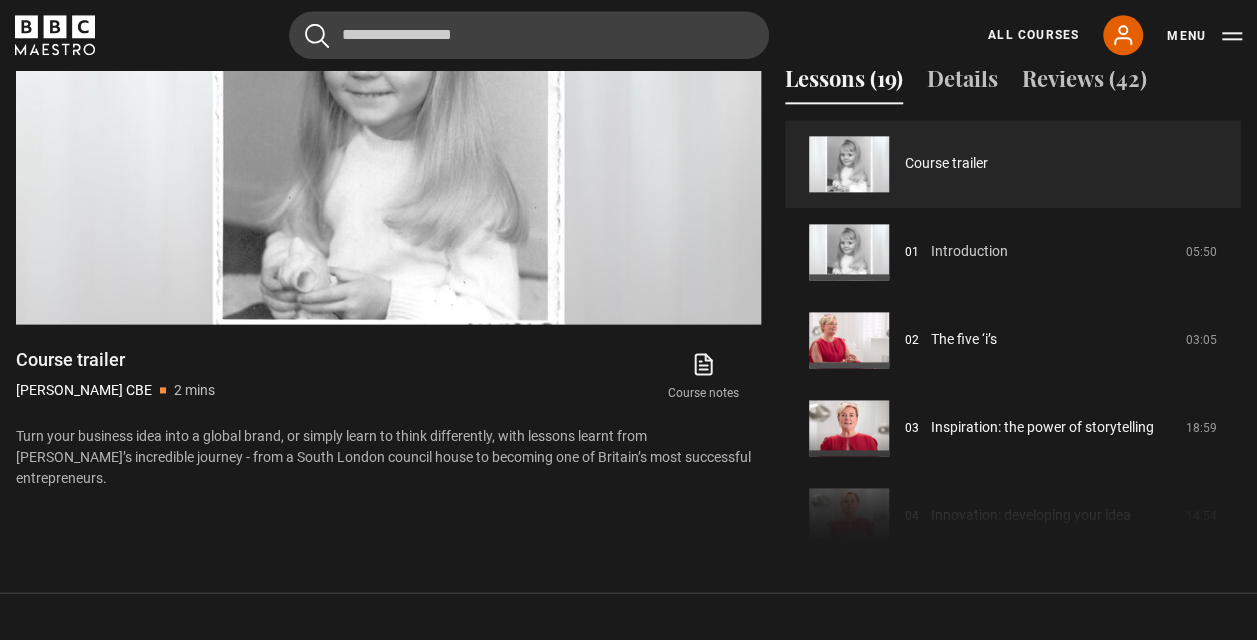 scroll, scrollTop: 1226, scrollLeft: 0, axis: vertical 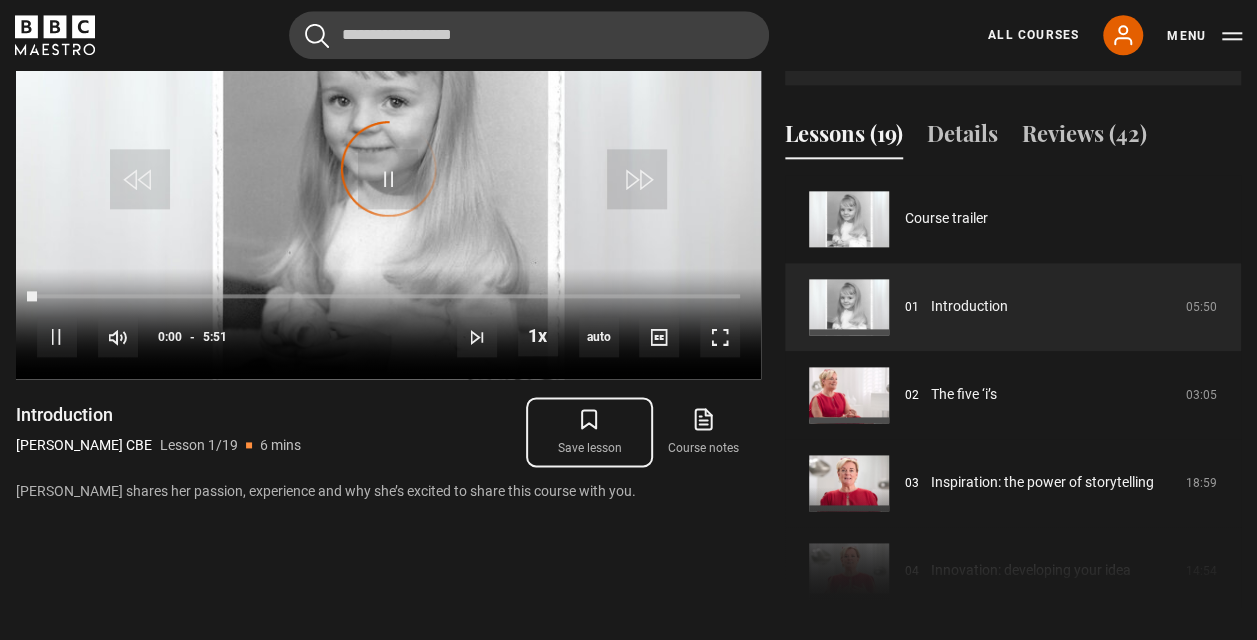 click on "Save lesson" at bounding box center (589, 432) 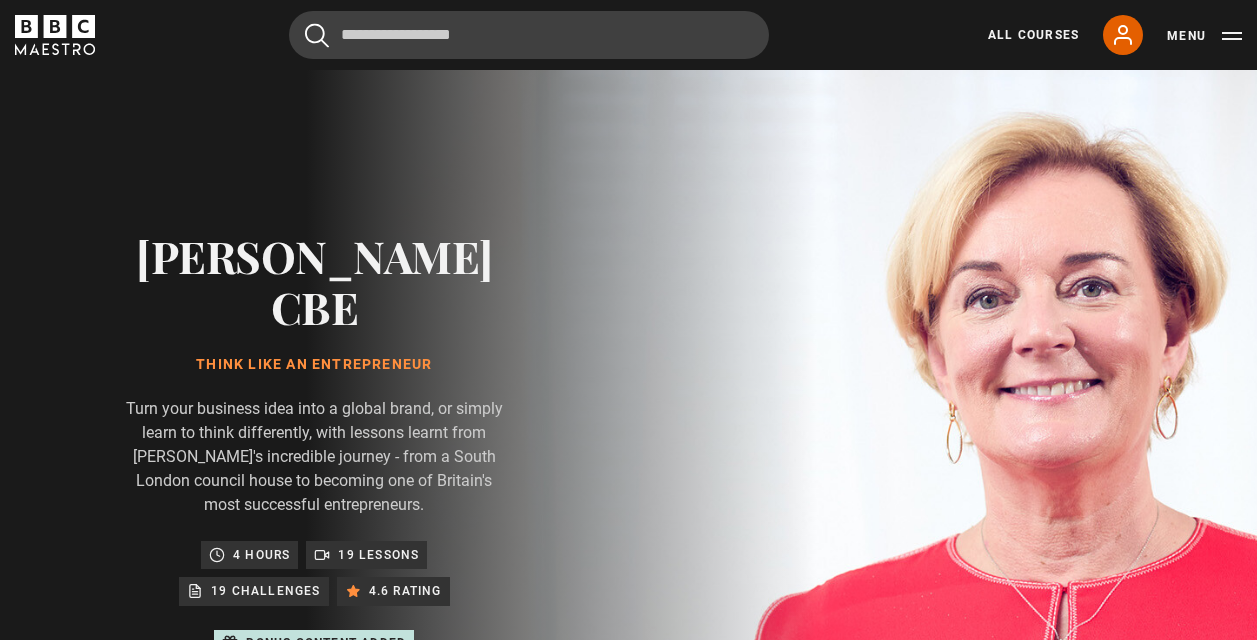scroll, scrollTop: 0, scrollLeft: 0, axis: both 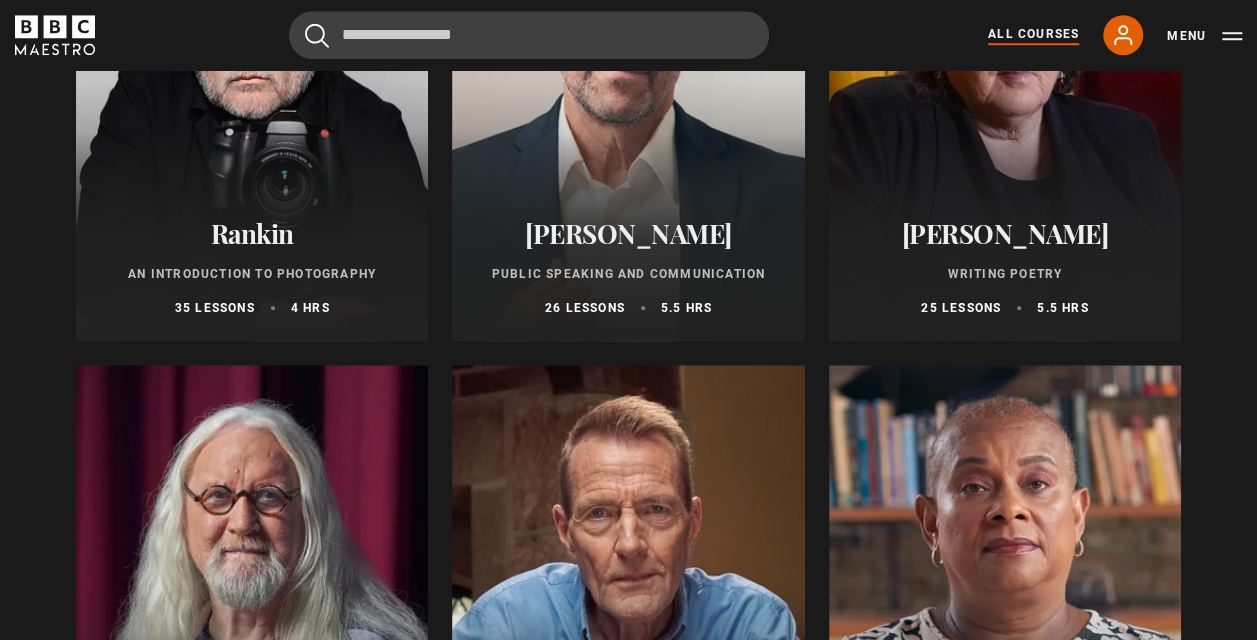 click on "Rankin" at bounding box center [252, 233] 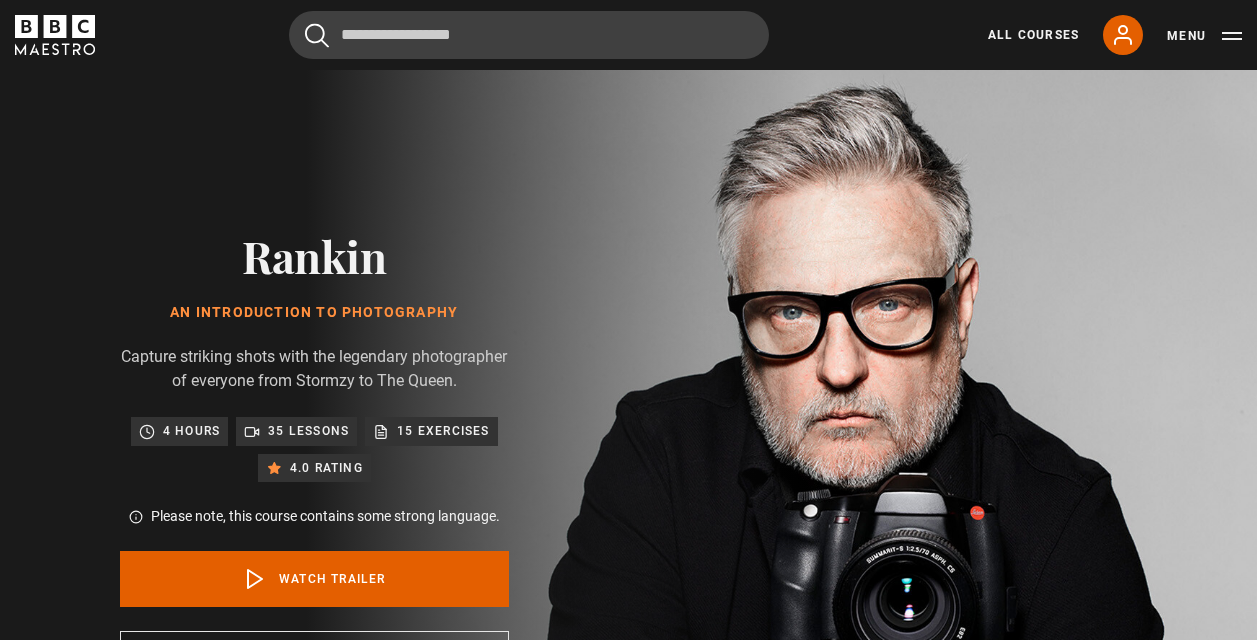 scroll, scrollTop: 0, scrollLeft: 0, axis: both 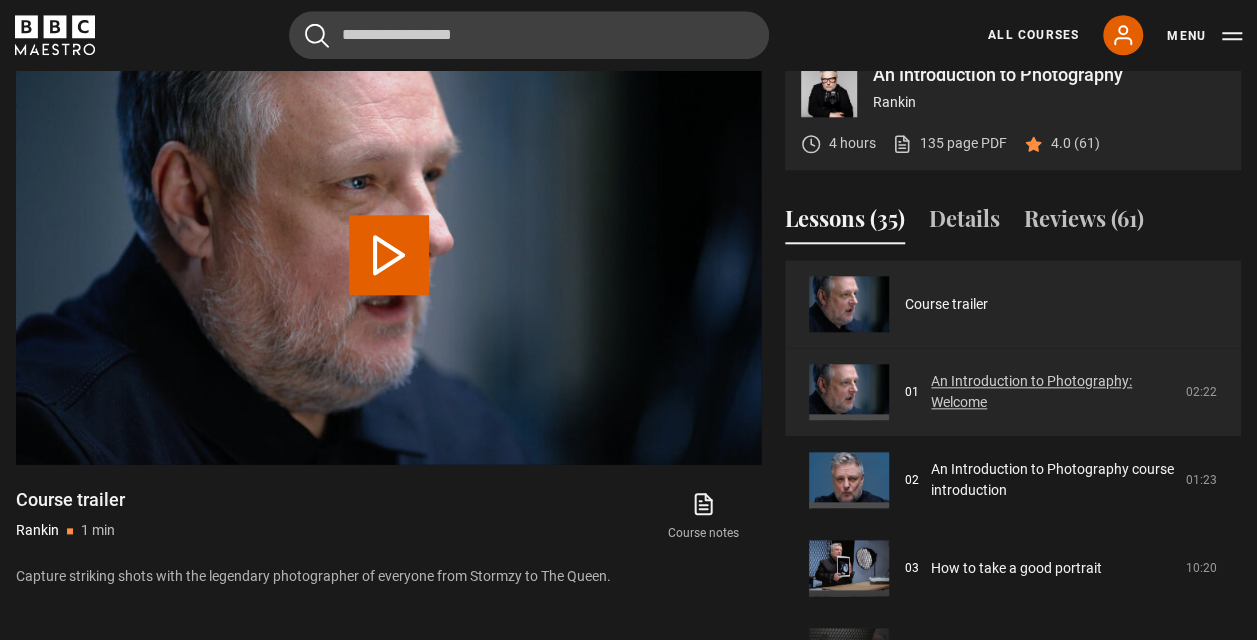 click on "An Introduction to Photography: Welcome" at bounding box center (1052, 392) 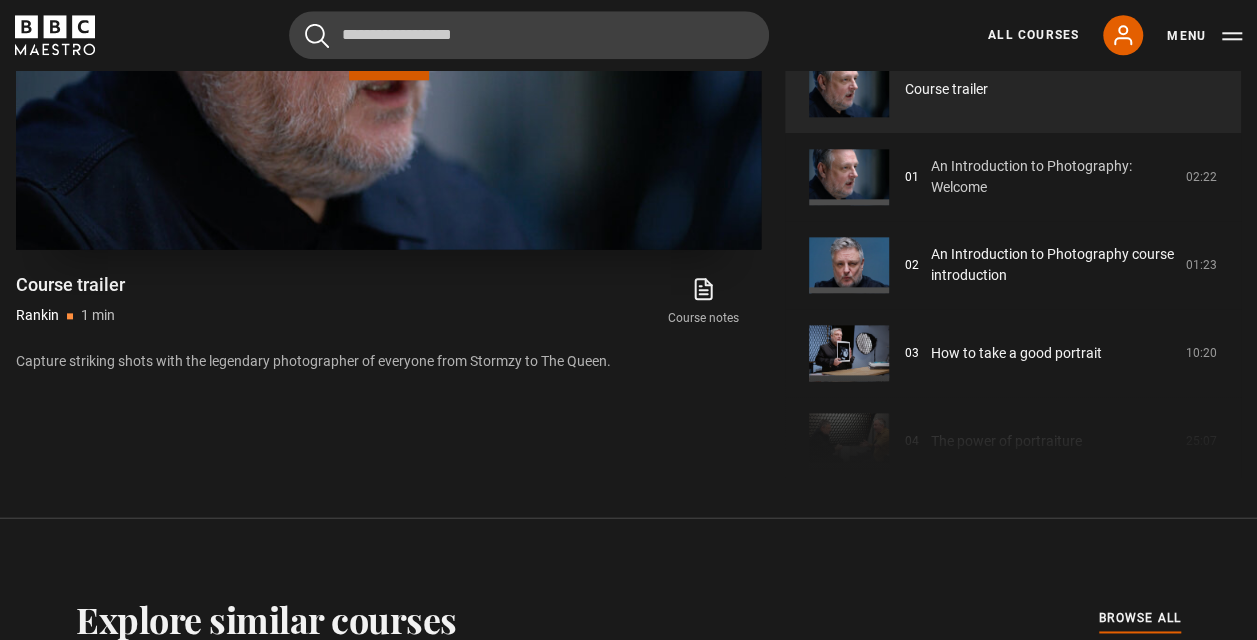 scroll, scrollTop: 1101, scrollLeft: 0, axis: vertical 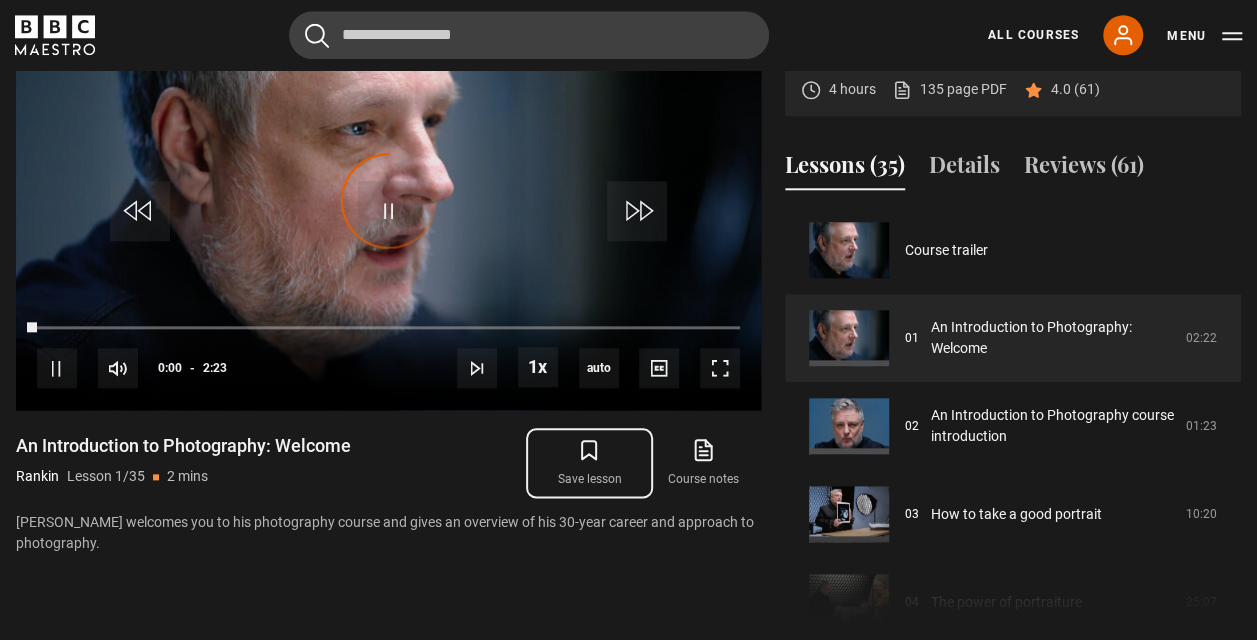 click on "Save lesson" at bounding box center (589, 463) 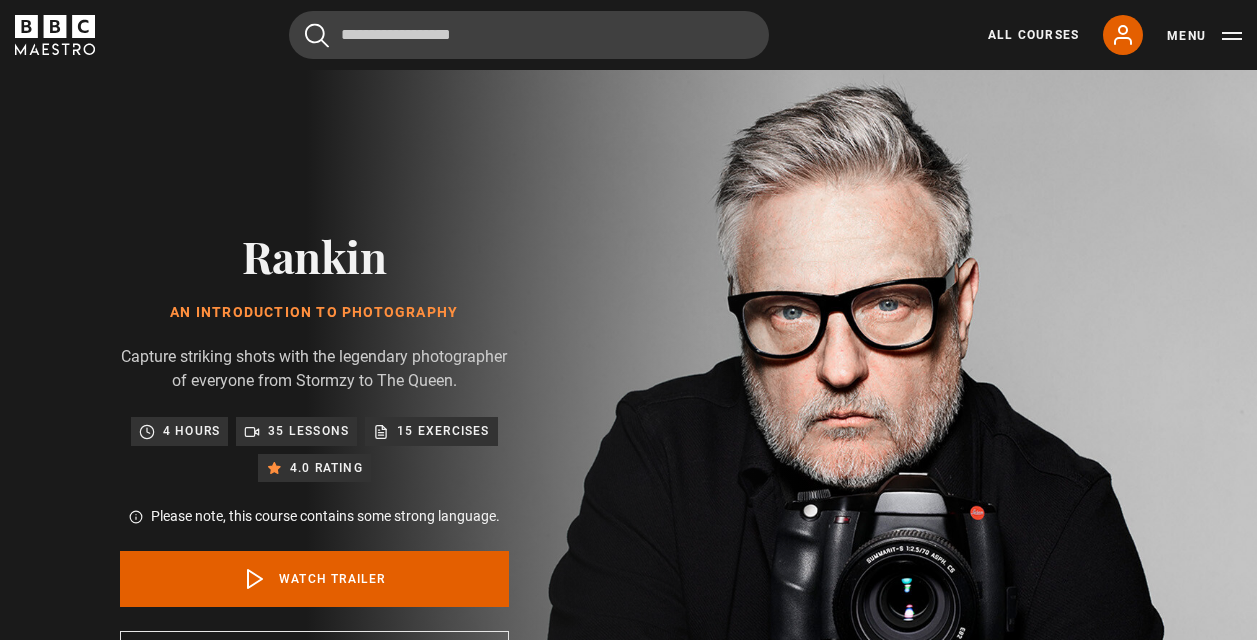scroll, scrollTop: 0, scrollLeft: 0, axis: both 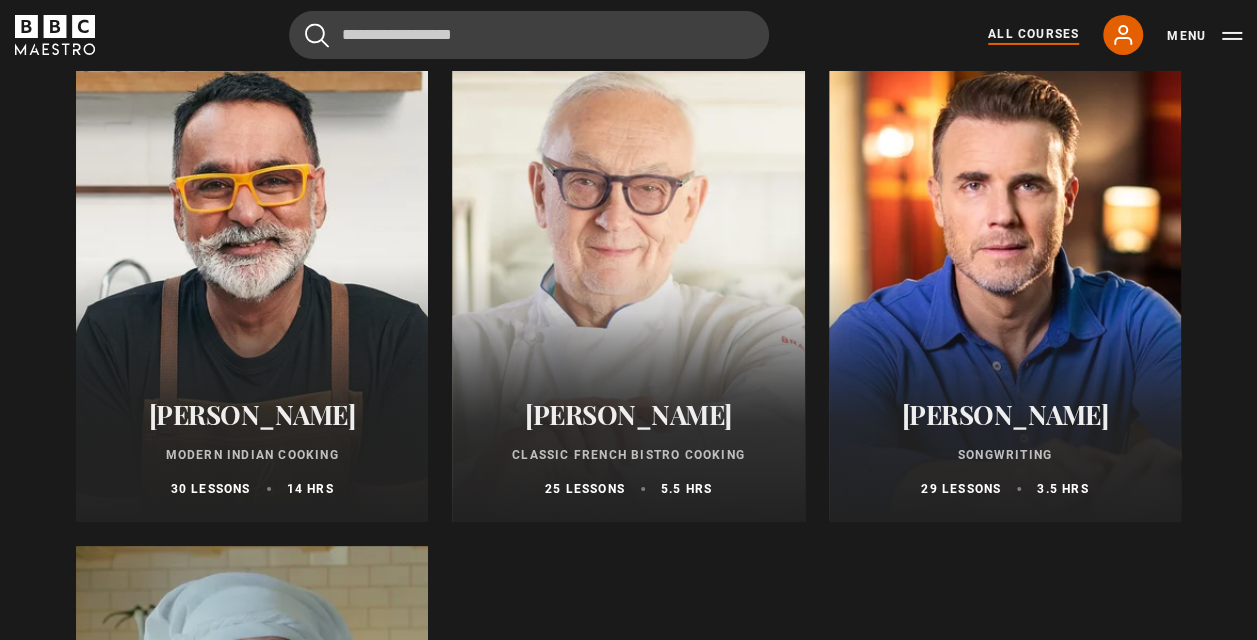 click on "[PERSON_NAME]
Songwriting
29 lessons
3.5 hrs" at bounding box center (1005, 448) 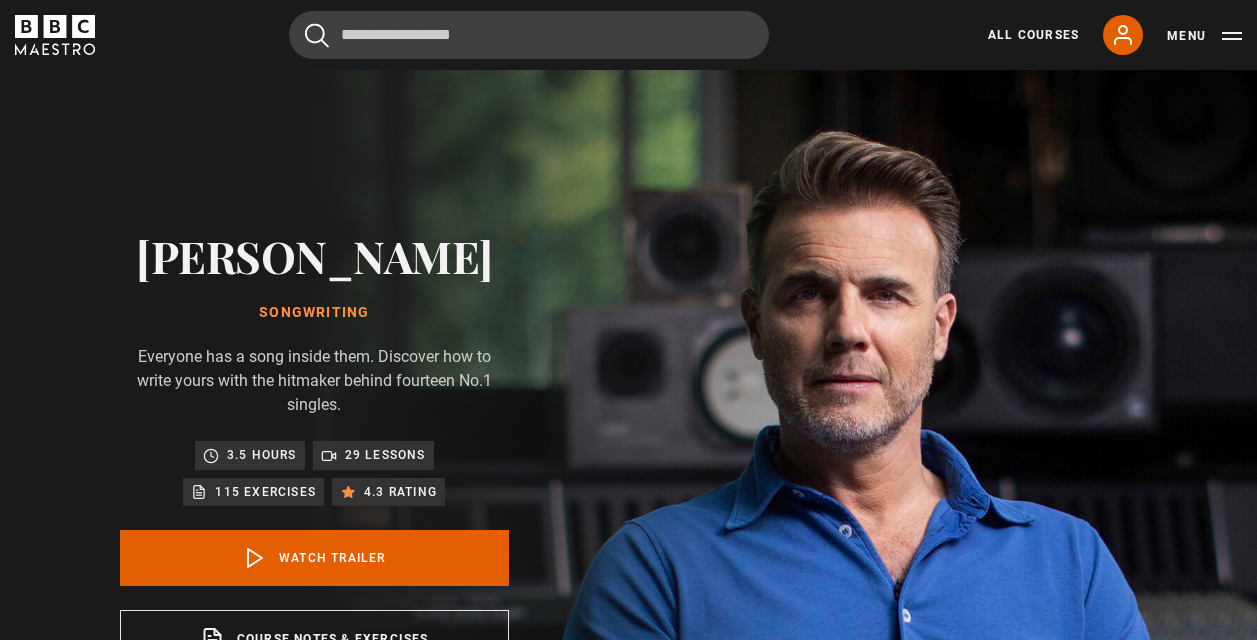 scroll, scrollTop: 230, scrollLeft: 0, axis: vertical 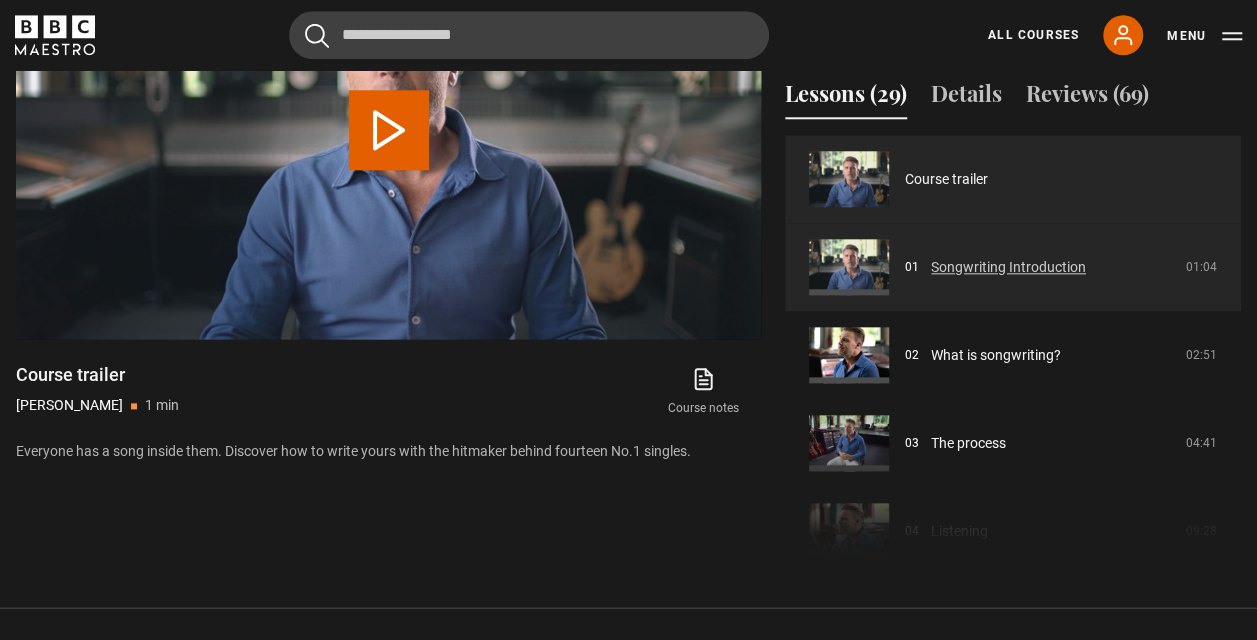 click on "Songwriting Introduction" at bounding box center [1008, 267] 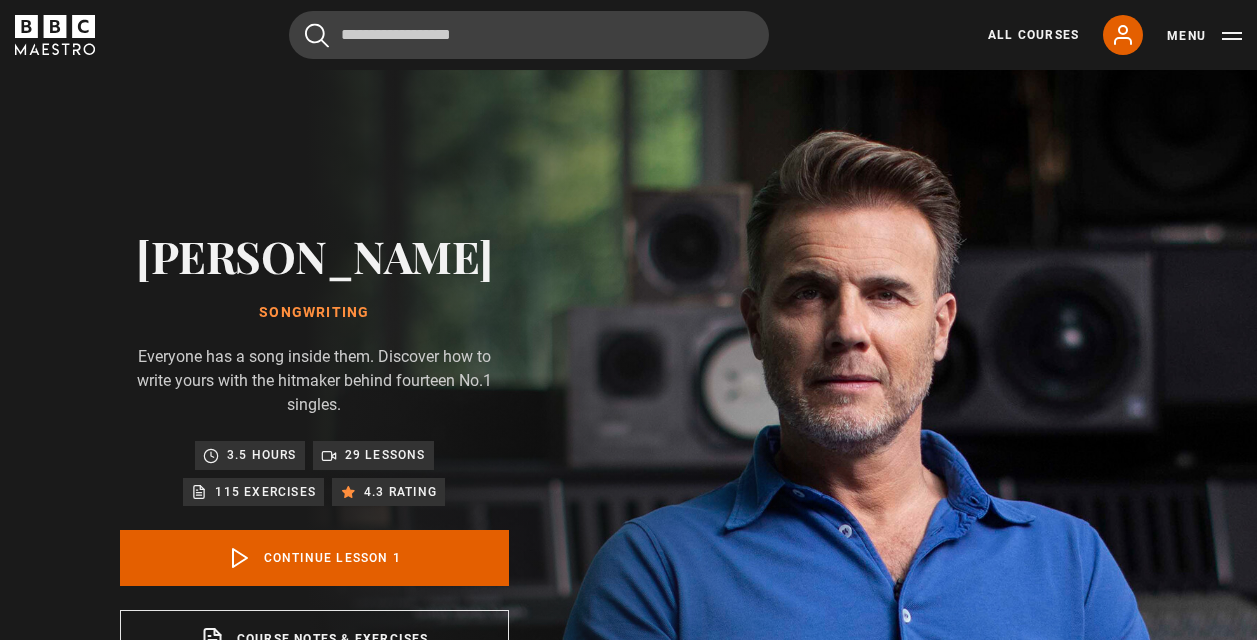 scroll, scrollTop: 977, scrollLeft: 0, axis: vertical 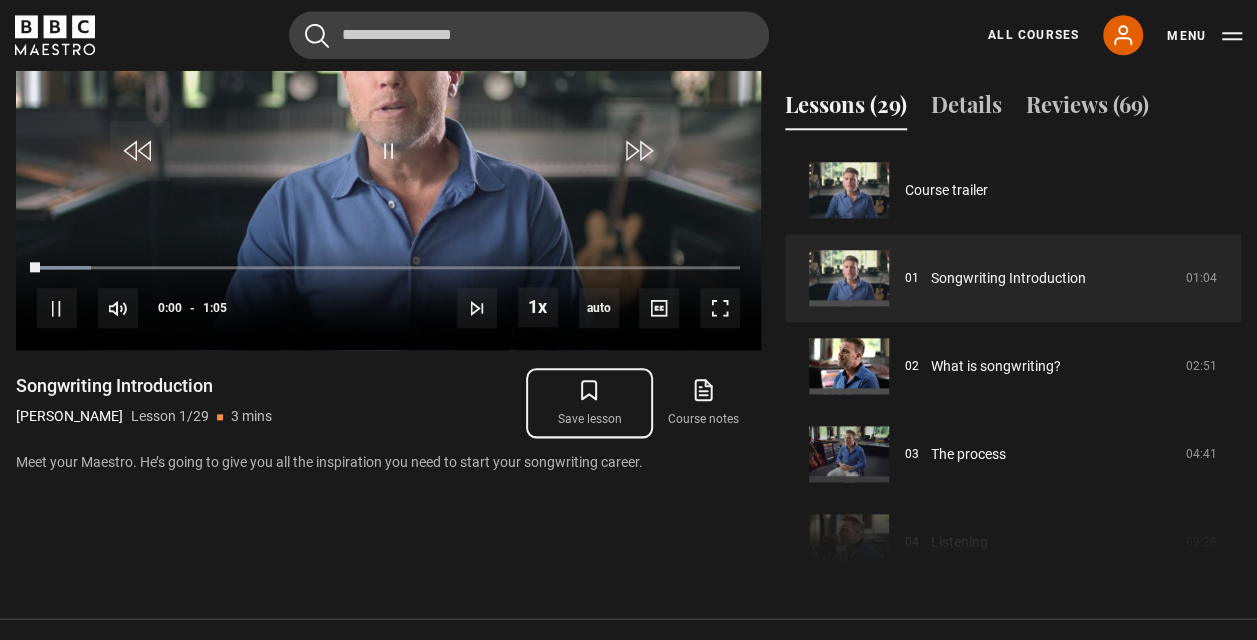 click 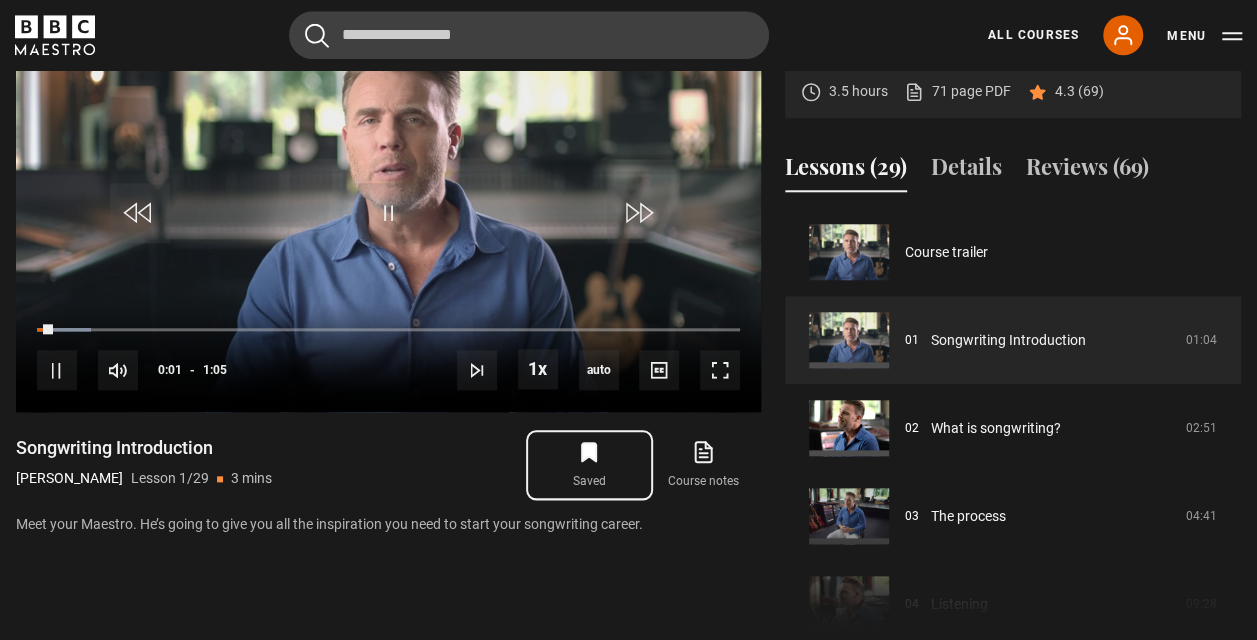 scroll, scrollTop: 914, scrollLeft: 0, axis: vertical 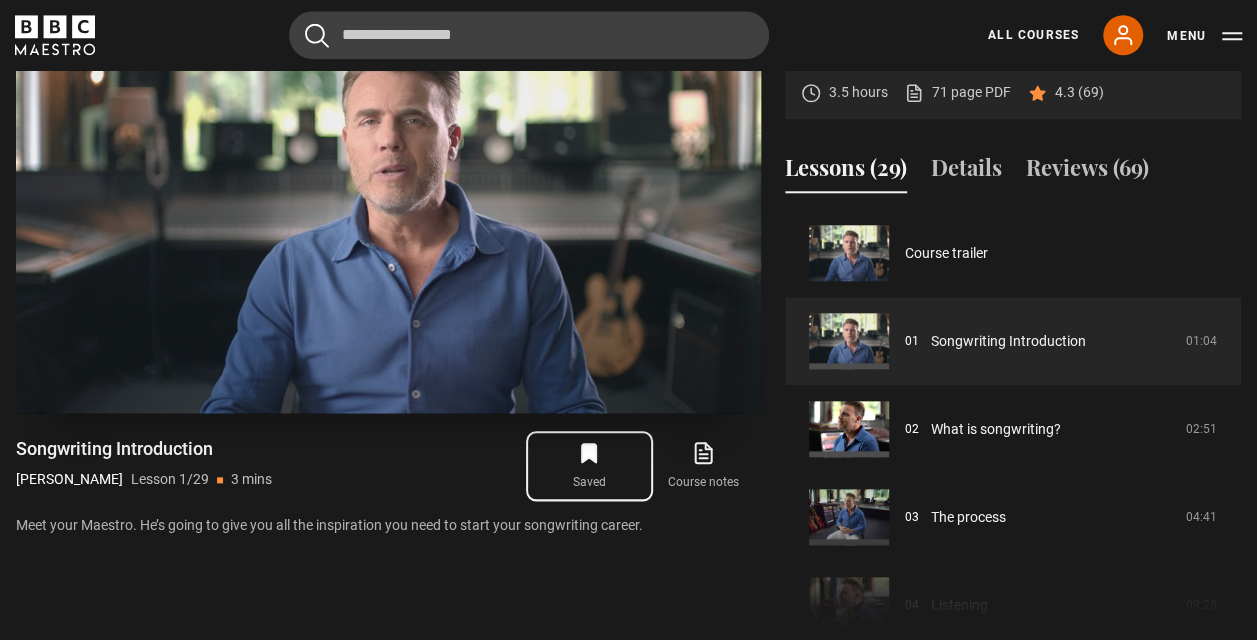 type 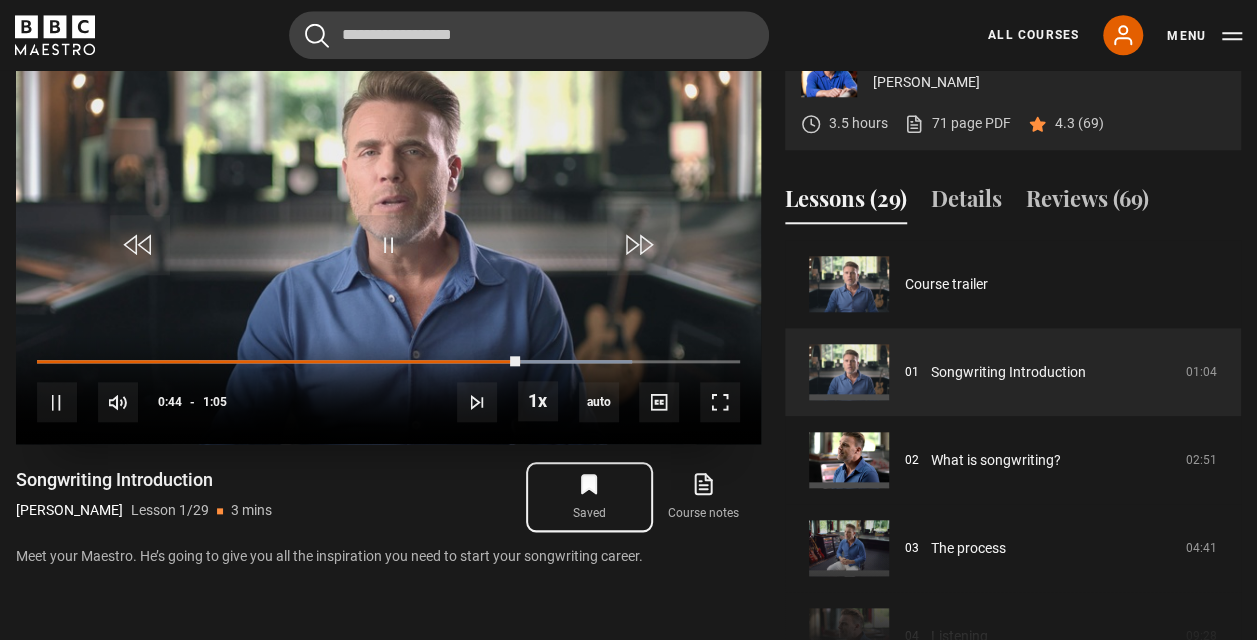 scroll, scrollTop: 886, scrollLeft: 0, axis: vertical 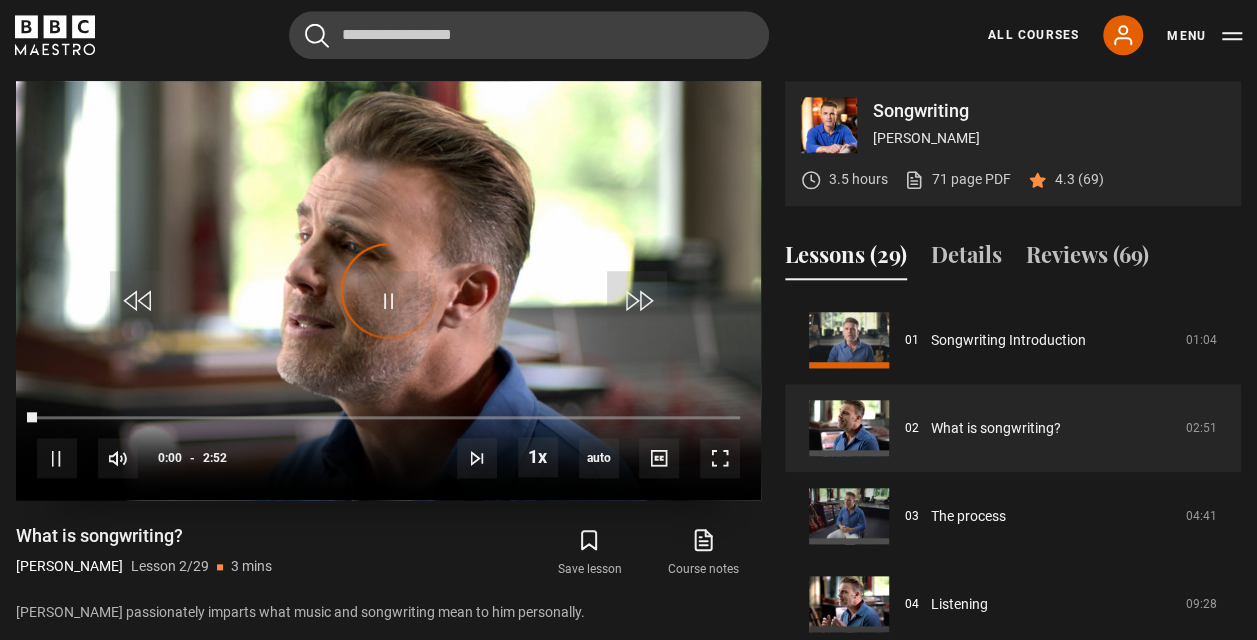 click at bounding box center (388, 290) 